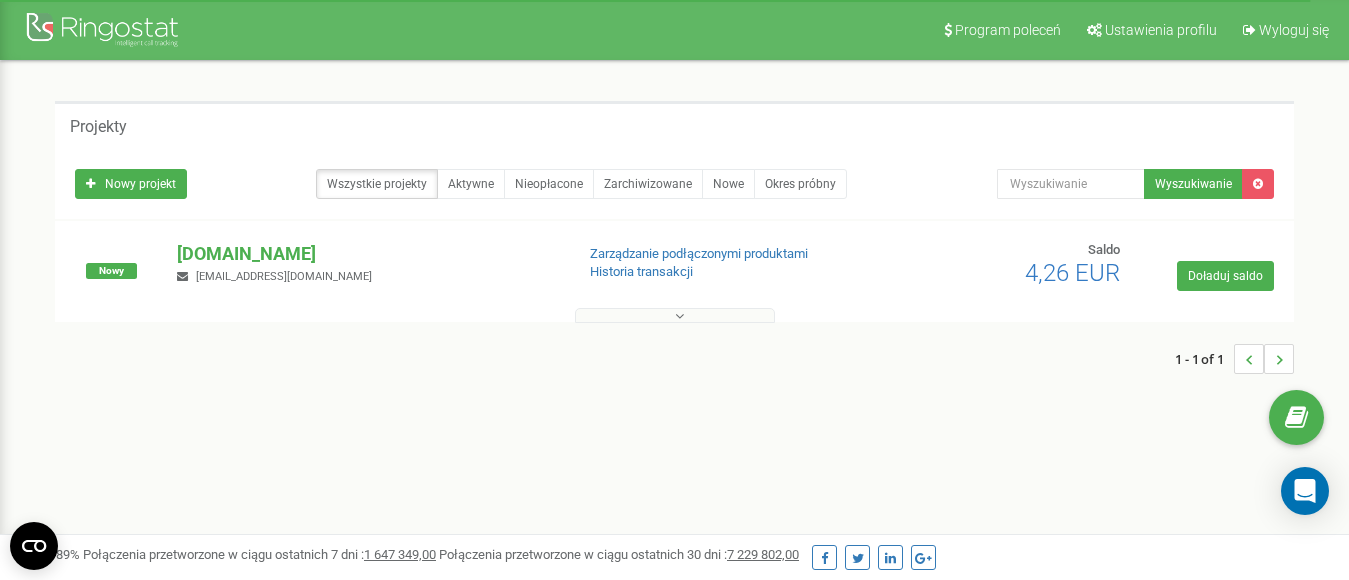 scroll, scrollTop: 0, scrollLeft: 0, axis: both 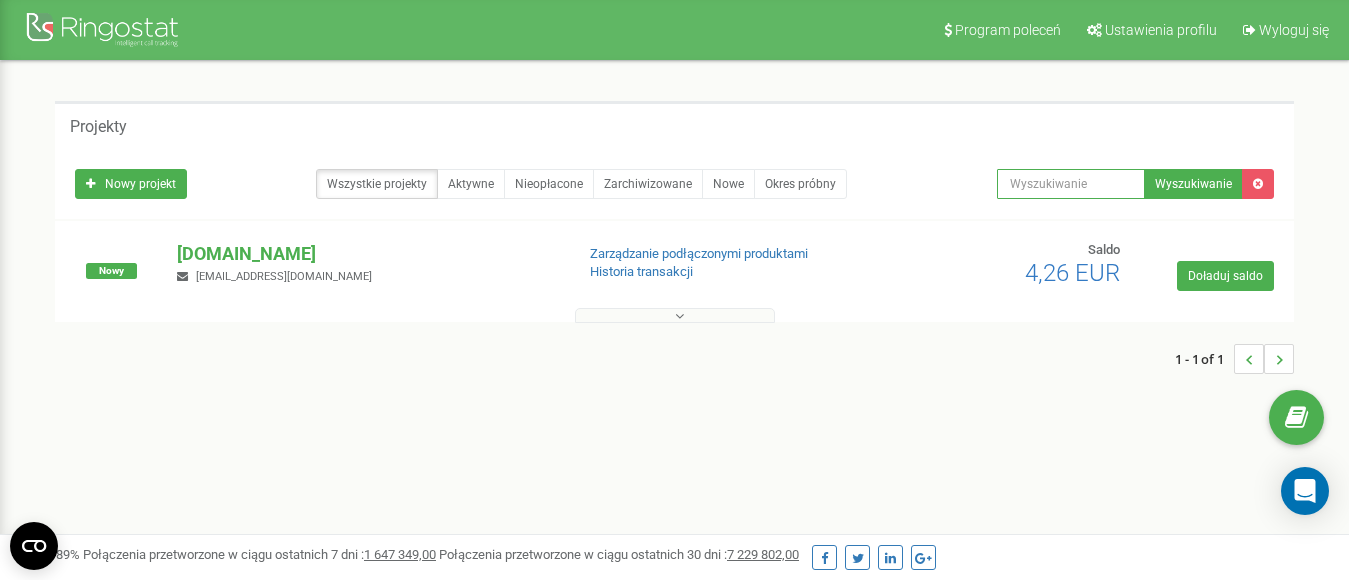 click at bounding box center [1071, 184] 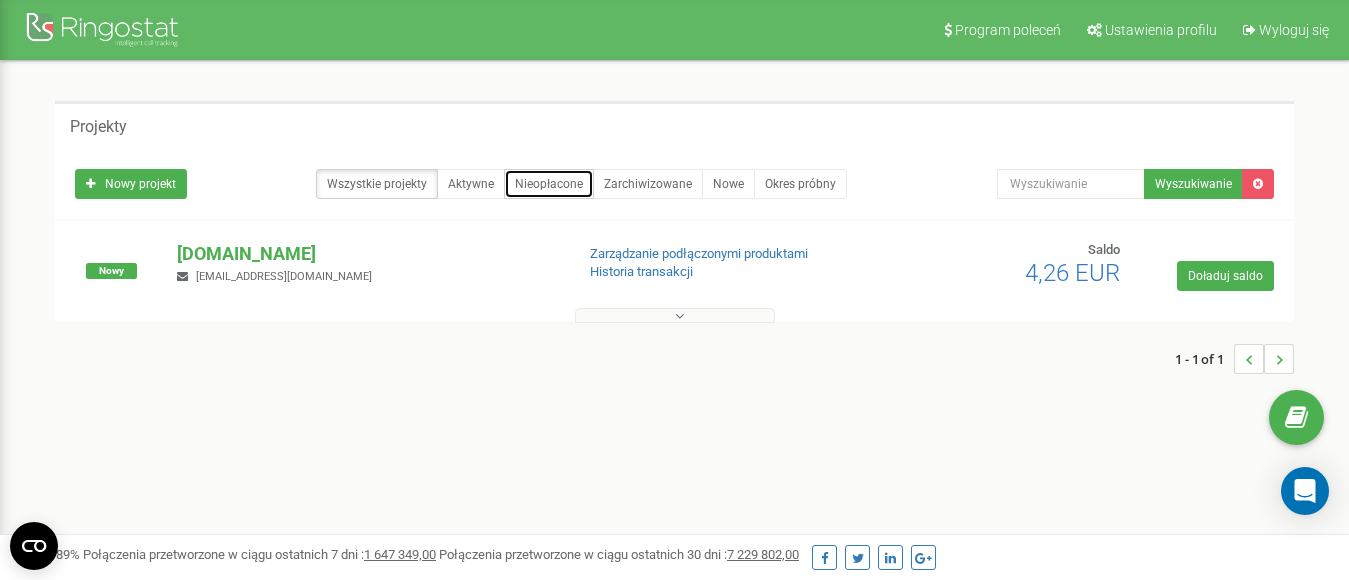 click on "Nieopłacone" at bounding box center [549, 184] 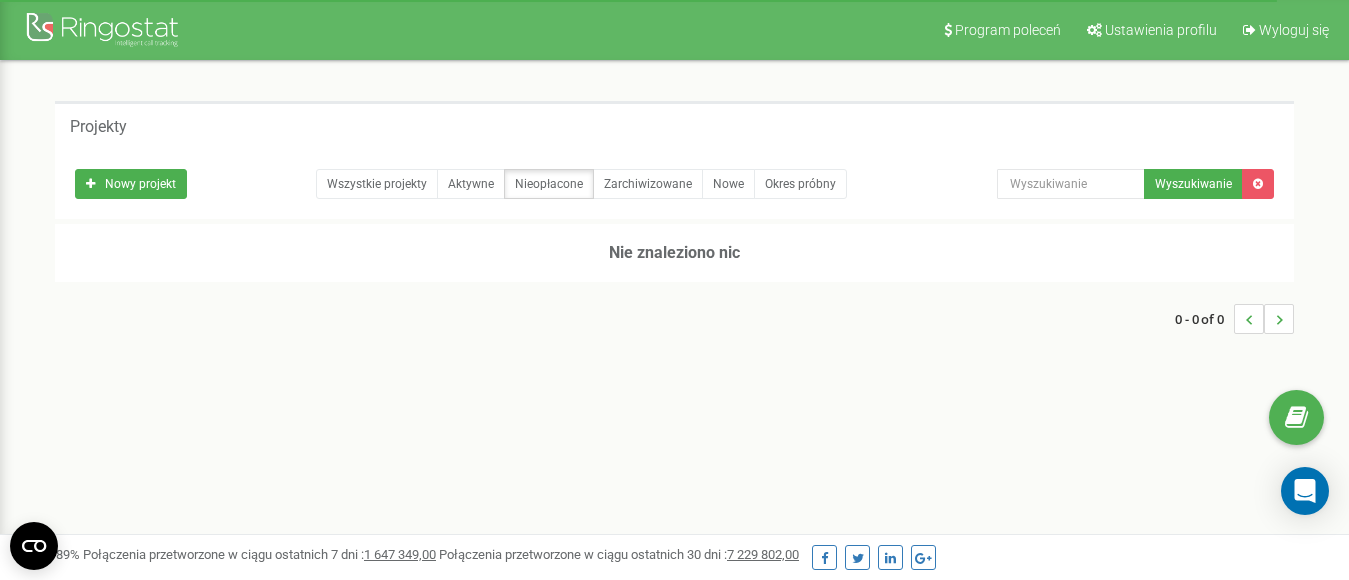 scroll, scrollTop: 0, scrollLeft: 0, axis: both 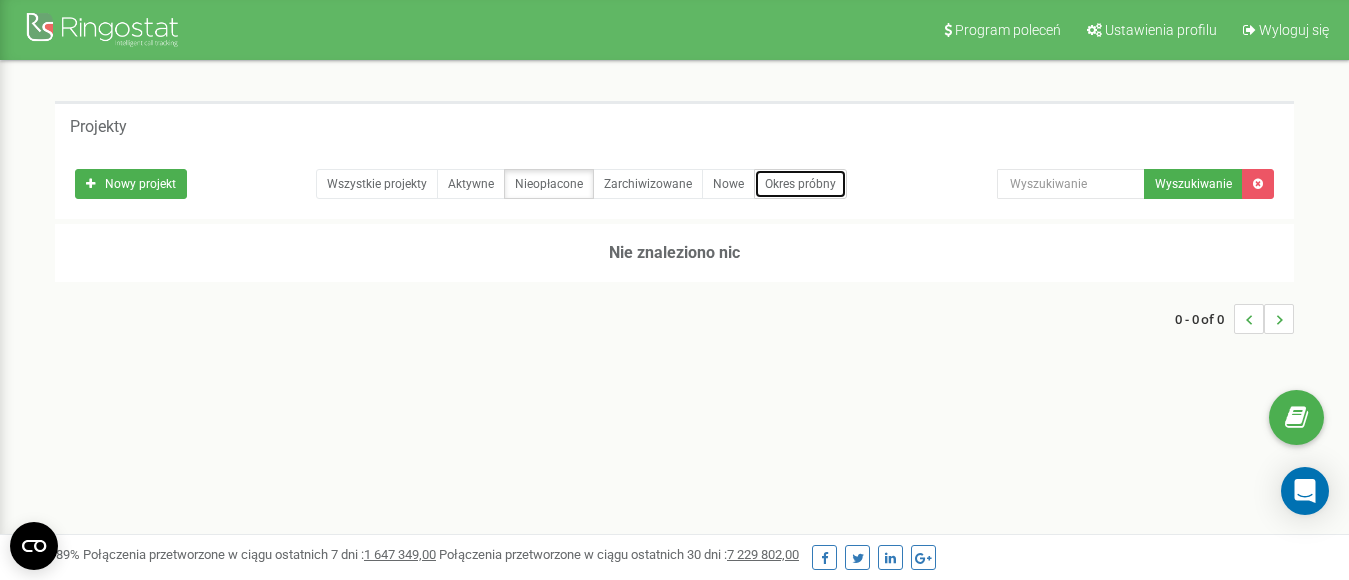 click on "Okres próbny" at bounding box center (800, 184) 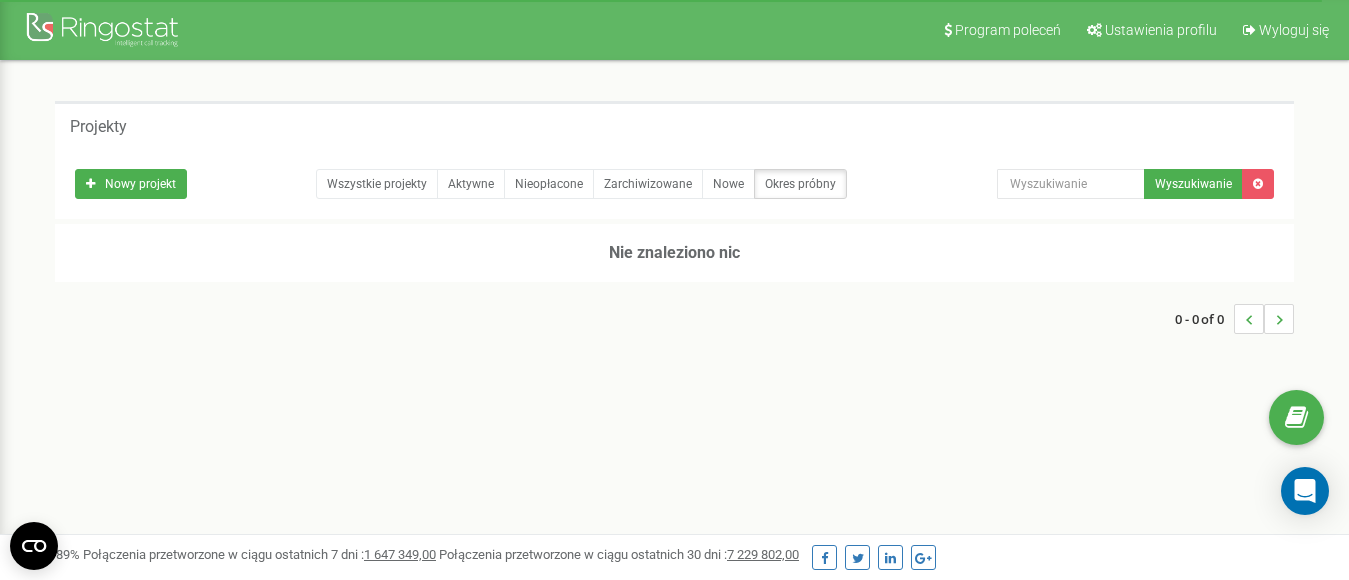 scroll, scrollTop: 0, scrollLeft: 0, axis: both 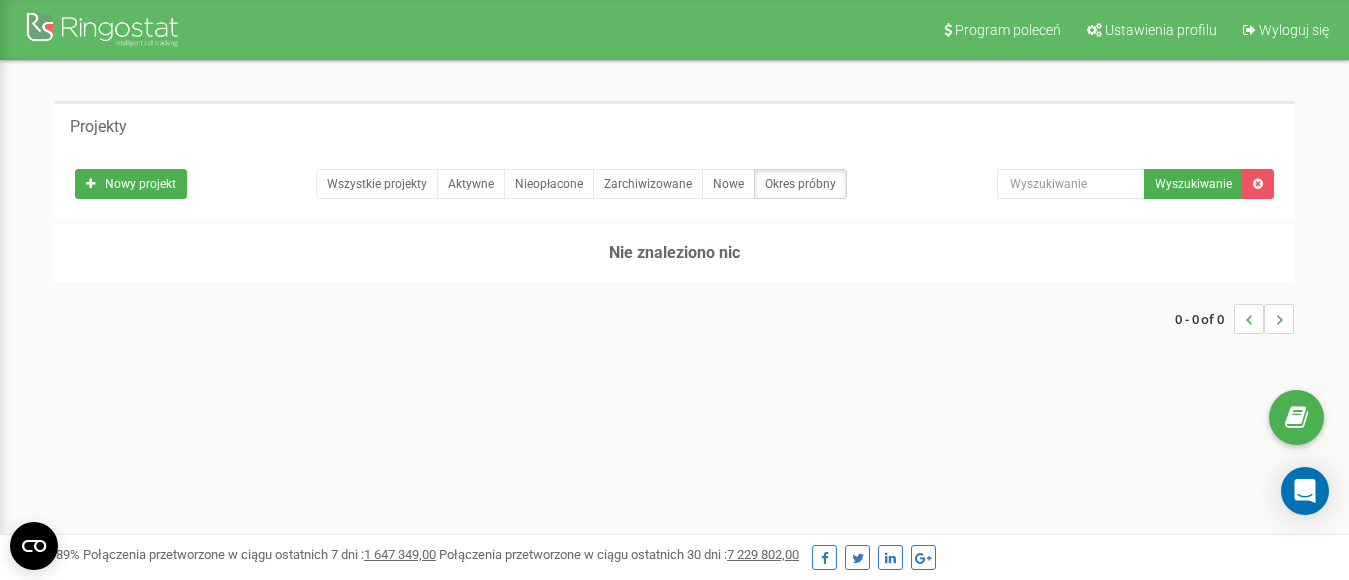 click 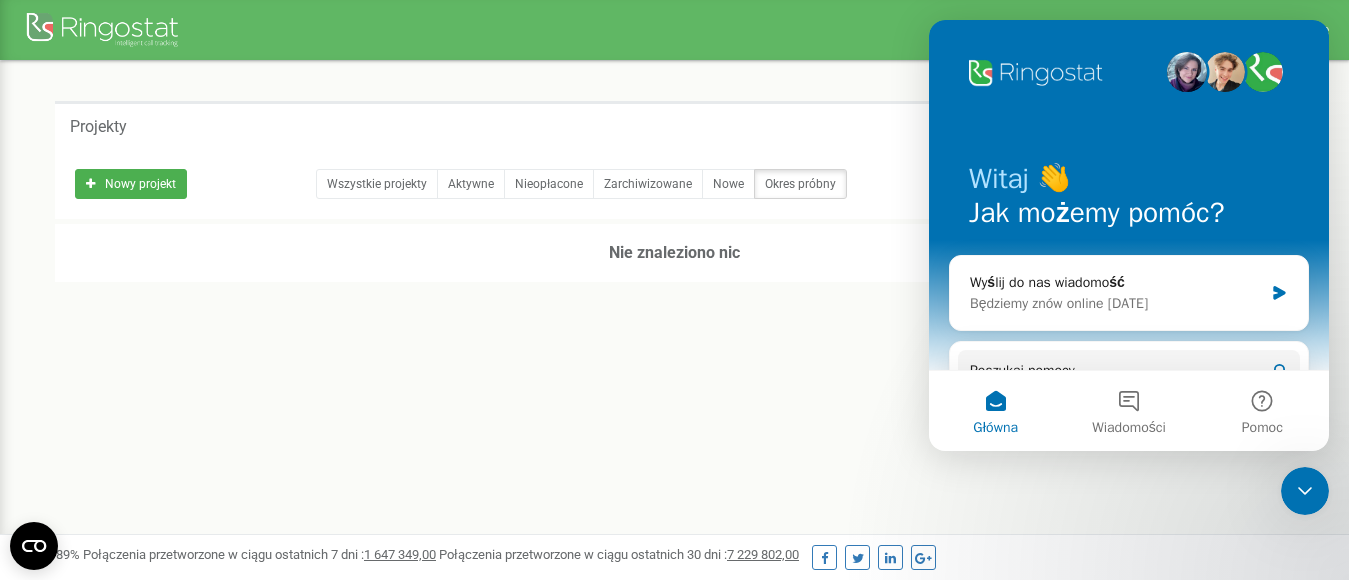 scroll, scrollTop: 0, scrollLeft: 0, axis: both 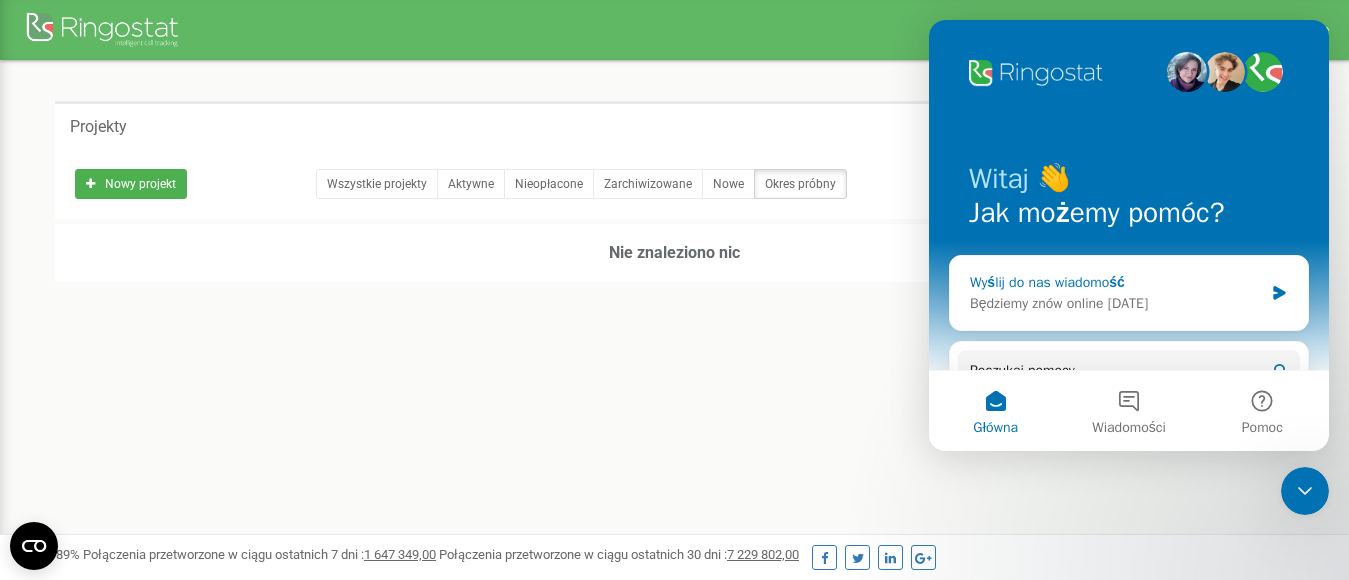 click on "Wyślij do nas wiadomość Będziemy znów online jutro" at bounding box center (1129, 293) 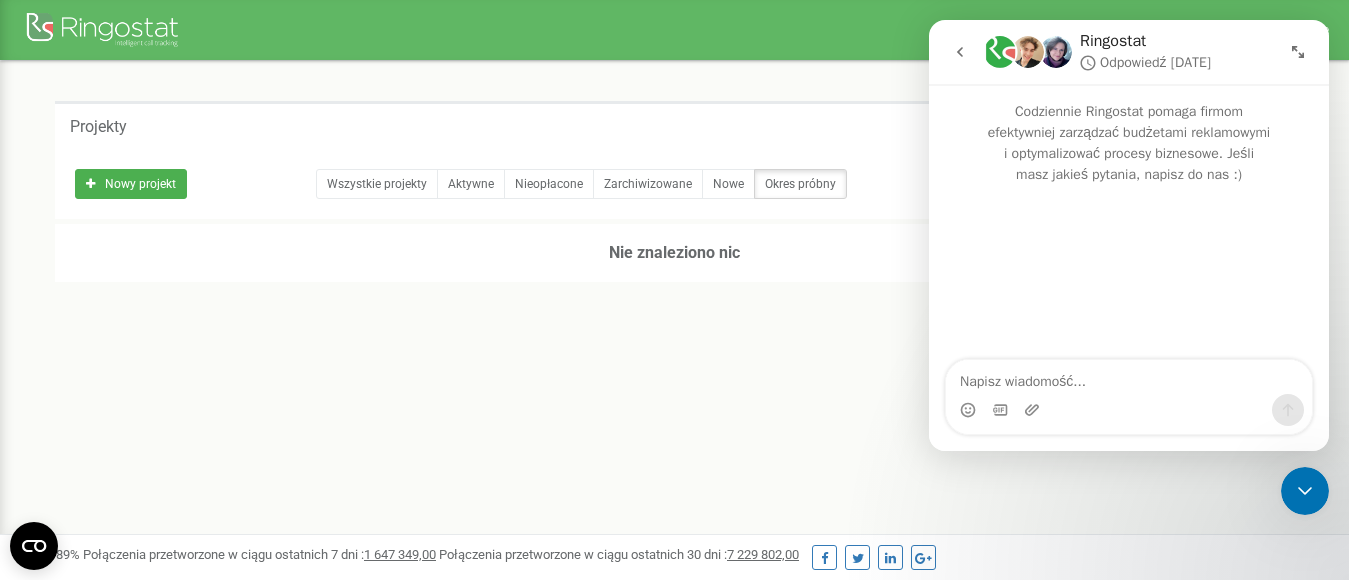 click at bounding box center (1129, 377) 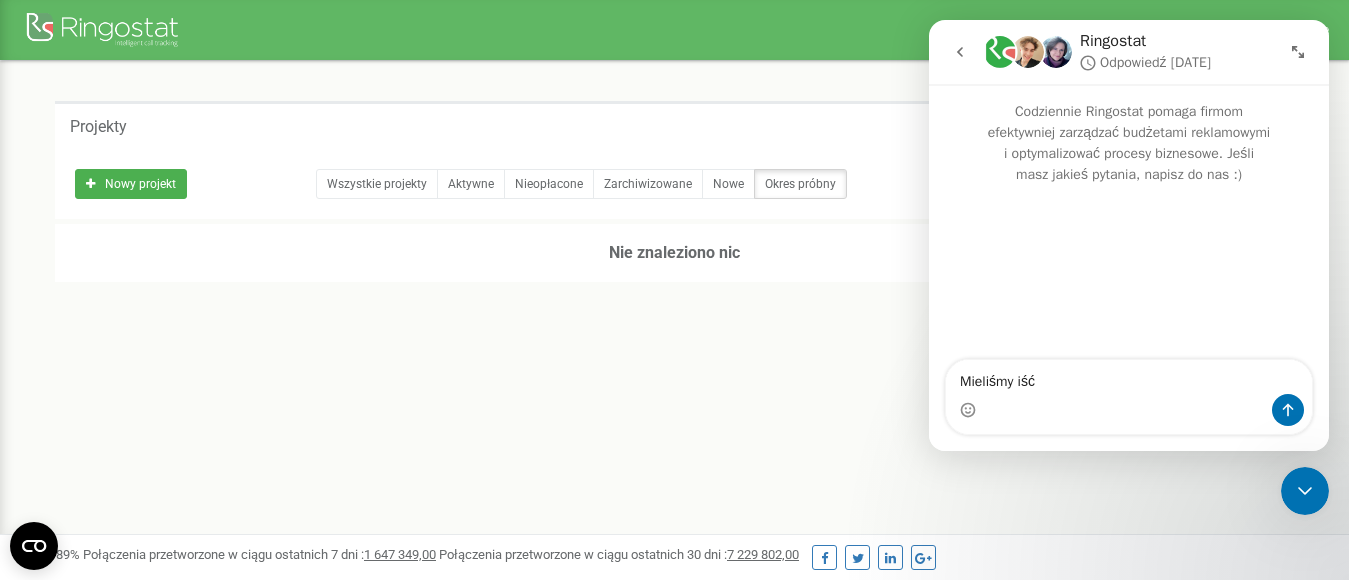 type on "Mieliśmy iść !" 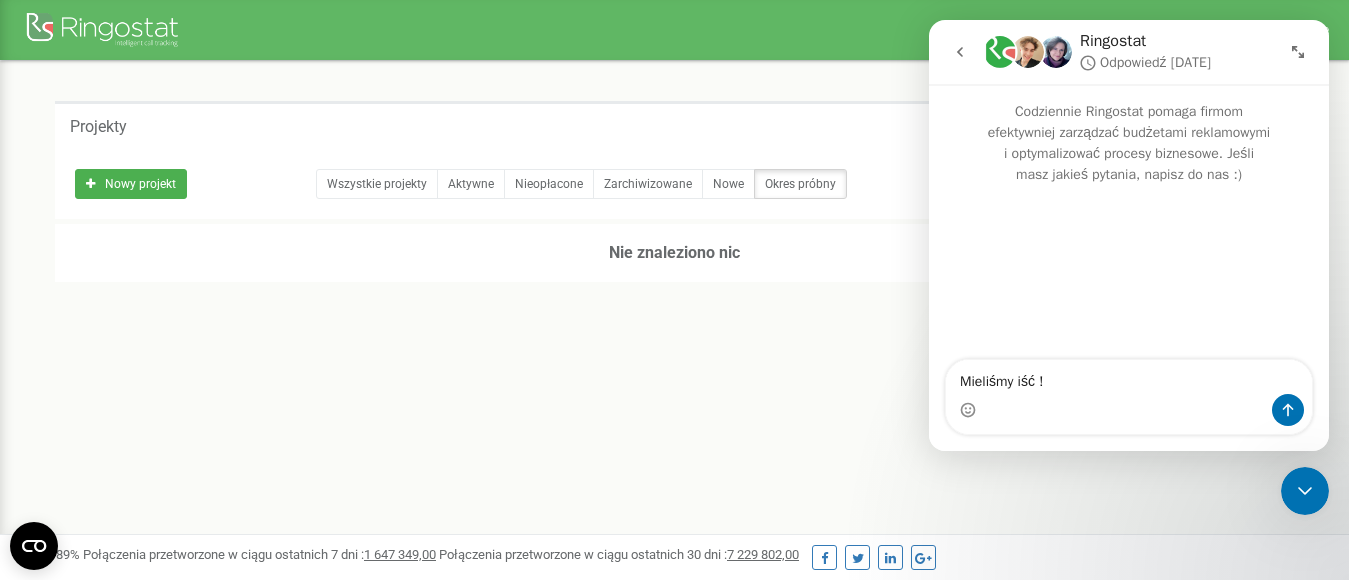 type 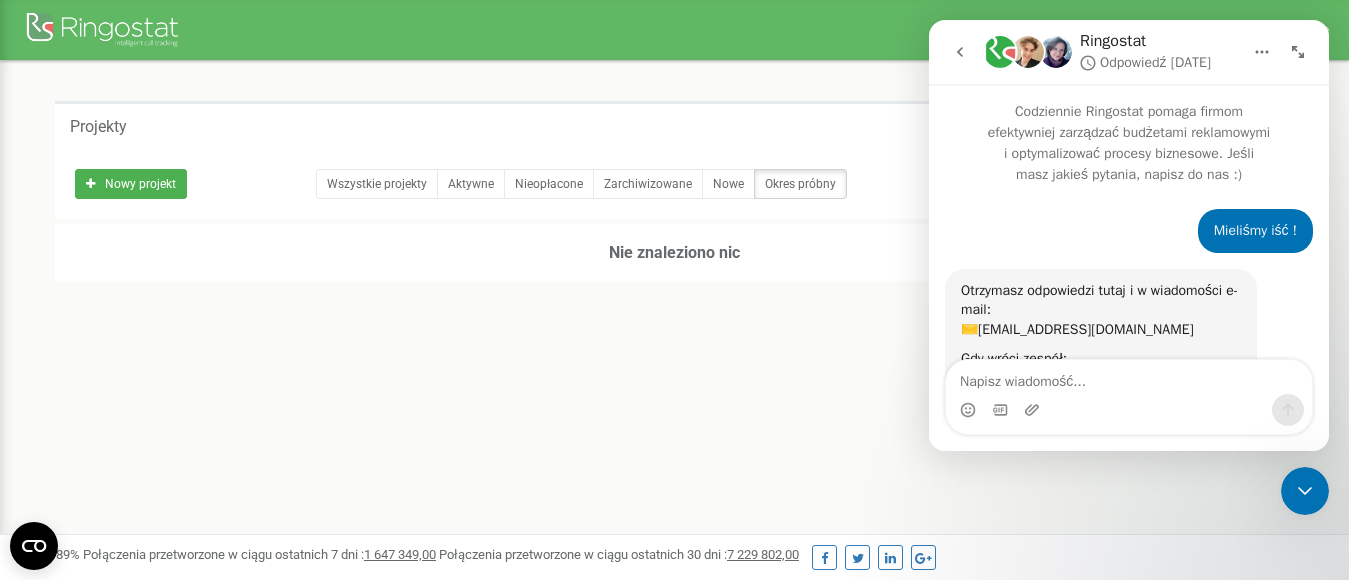 scroll, scrollTop: 139, scrollLeft: 0, axis: vertical 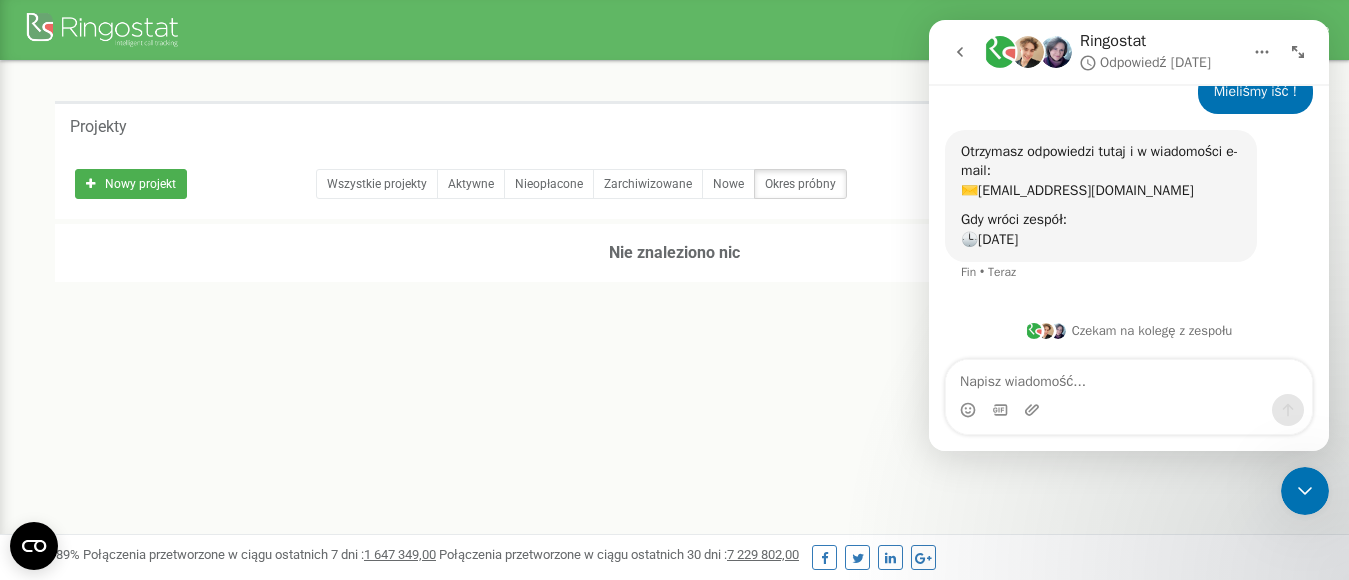 click 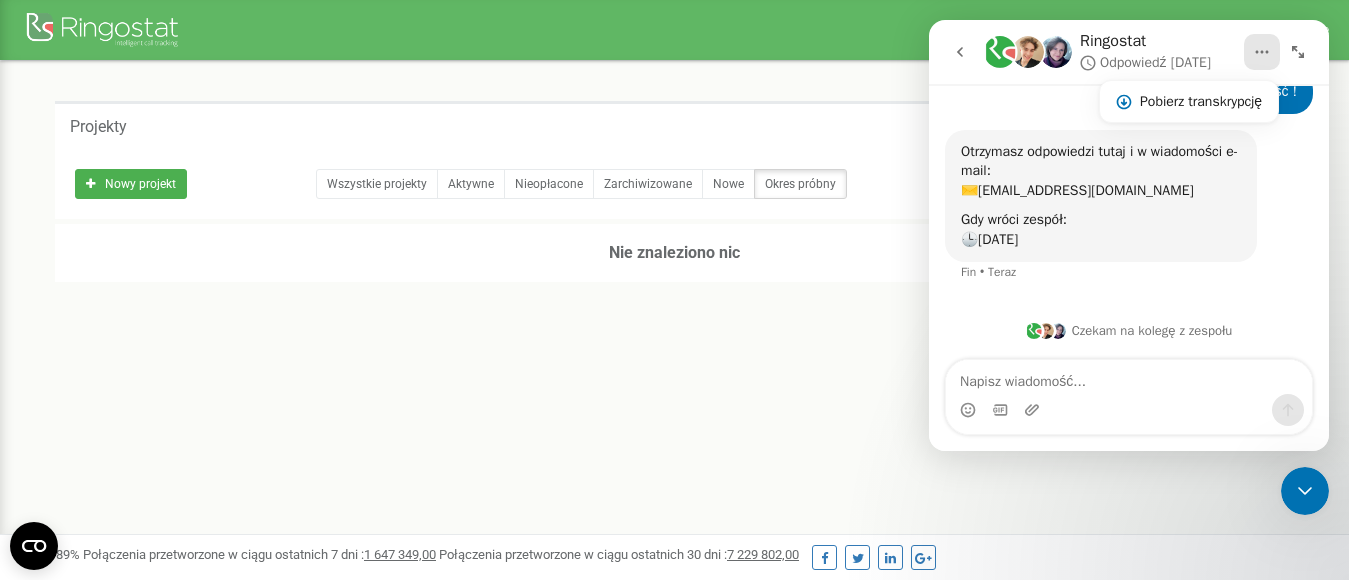click 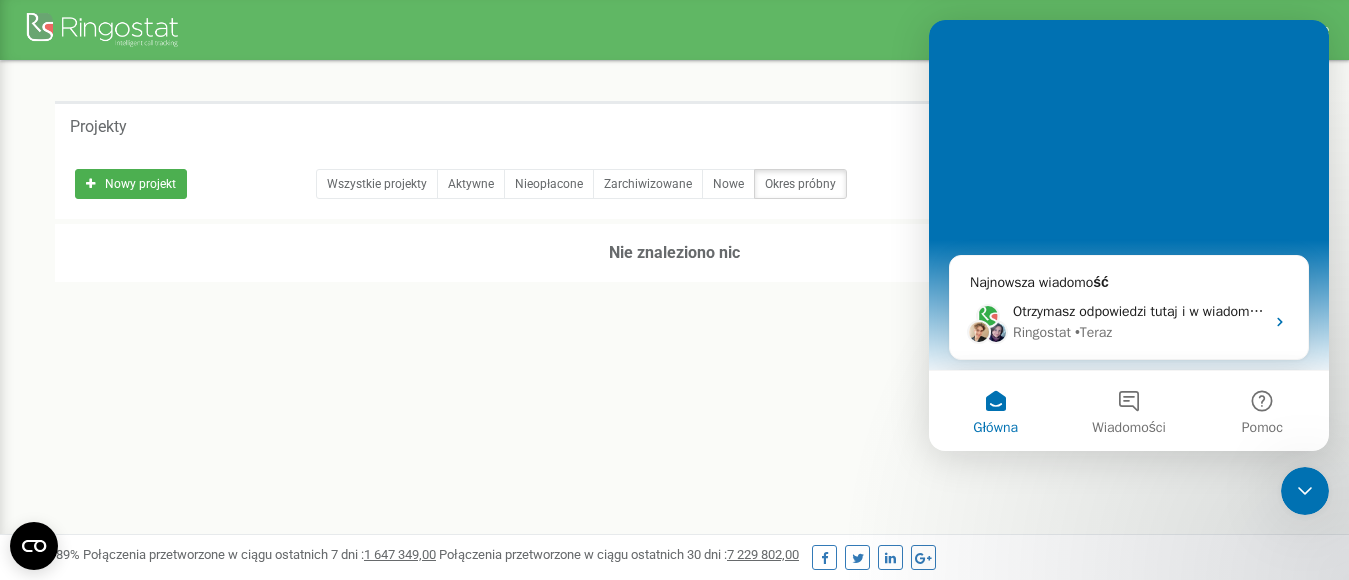scroll, scrollTop: 306, scrollLeft: 0, axis: vertical 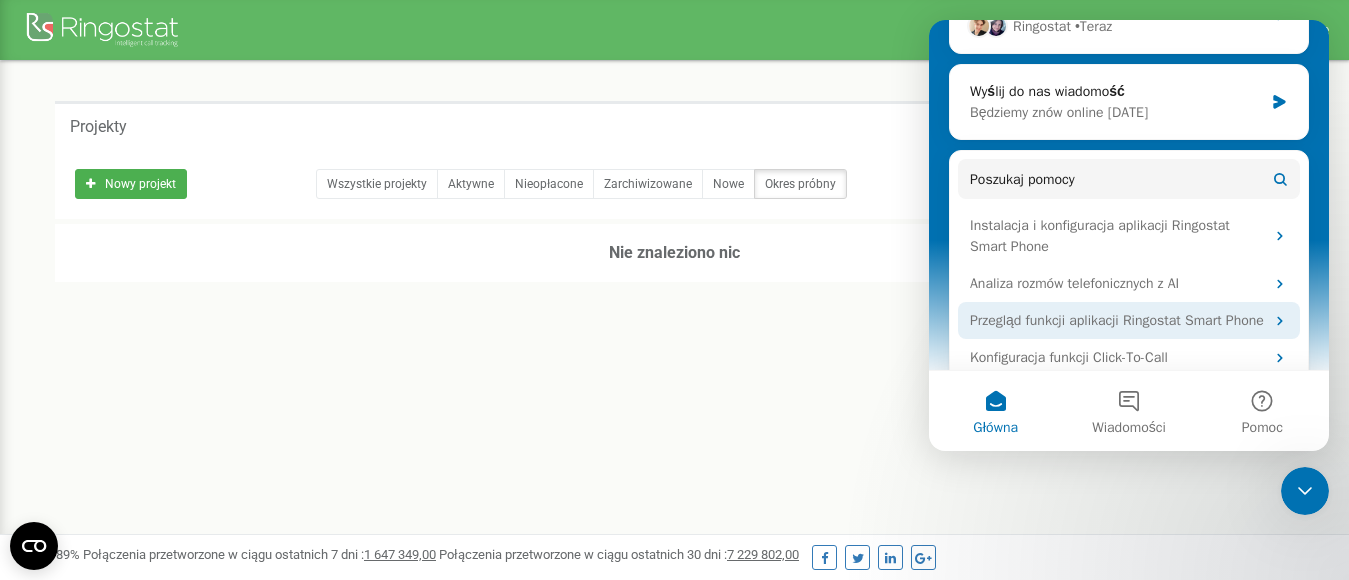 click on "Przegląd funkcji aplikacji Ringostat Smart Phone" at bounding box center (1117, 320) 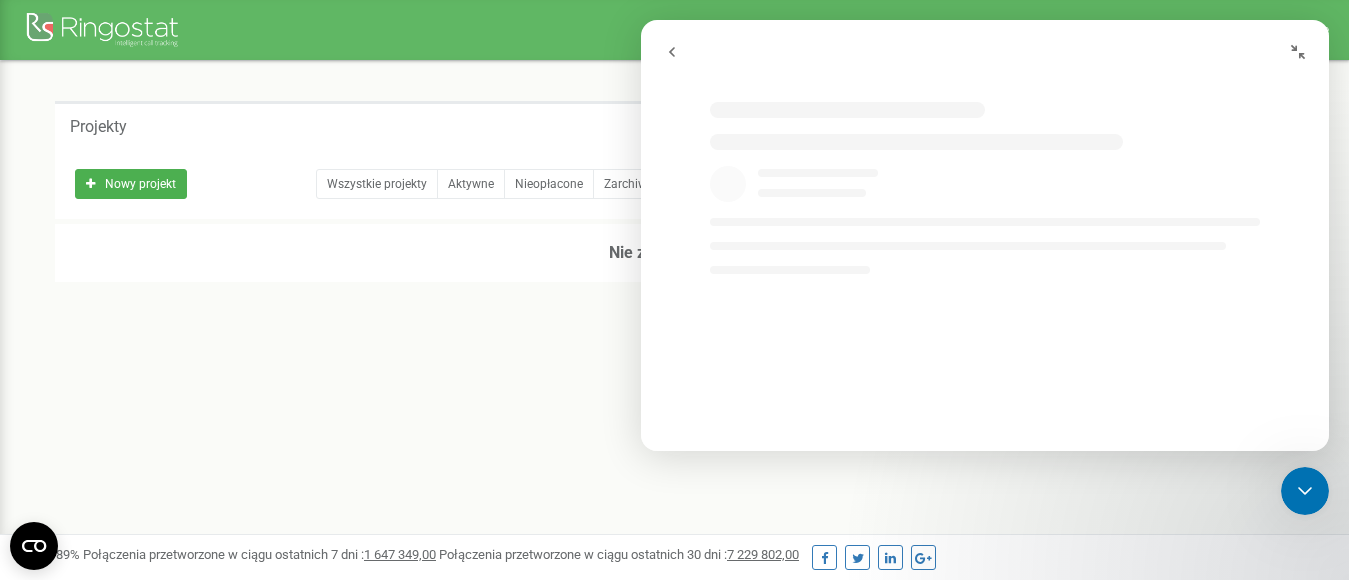 click on "Przegląd funkcji aplikacji Ringostat Smart Phone" at bounding box center (1005, 306) 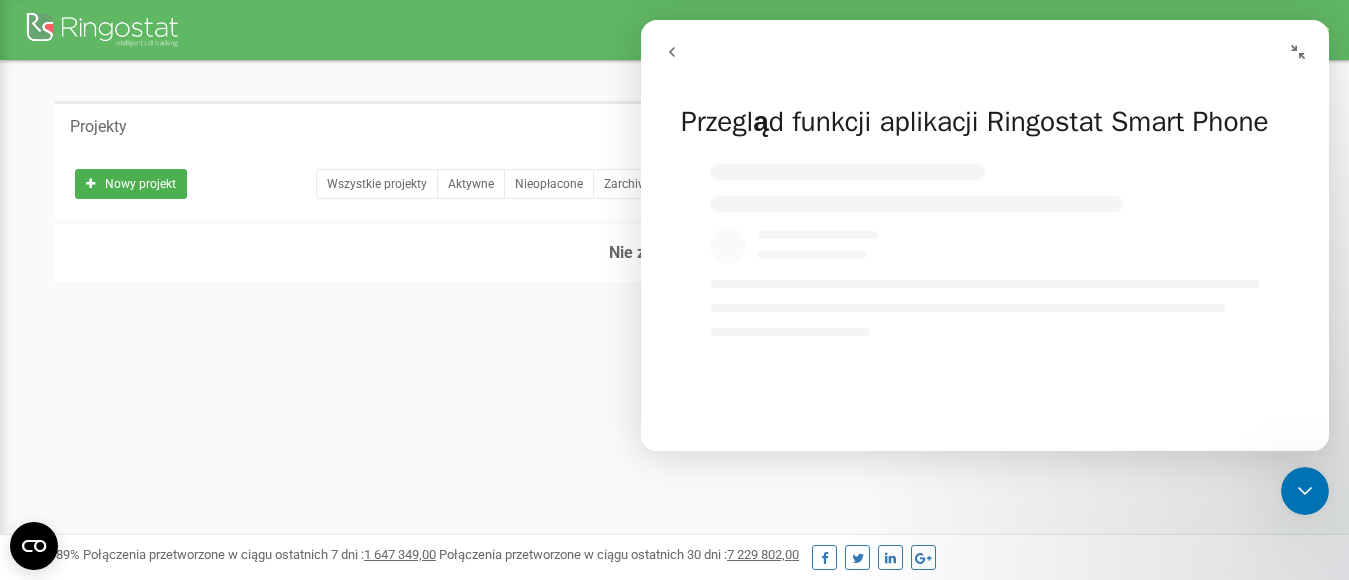 select on "pl" 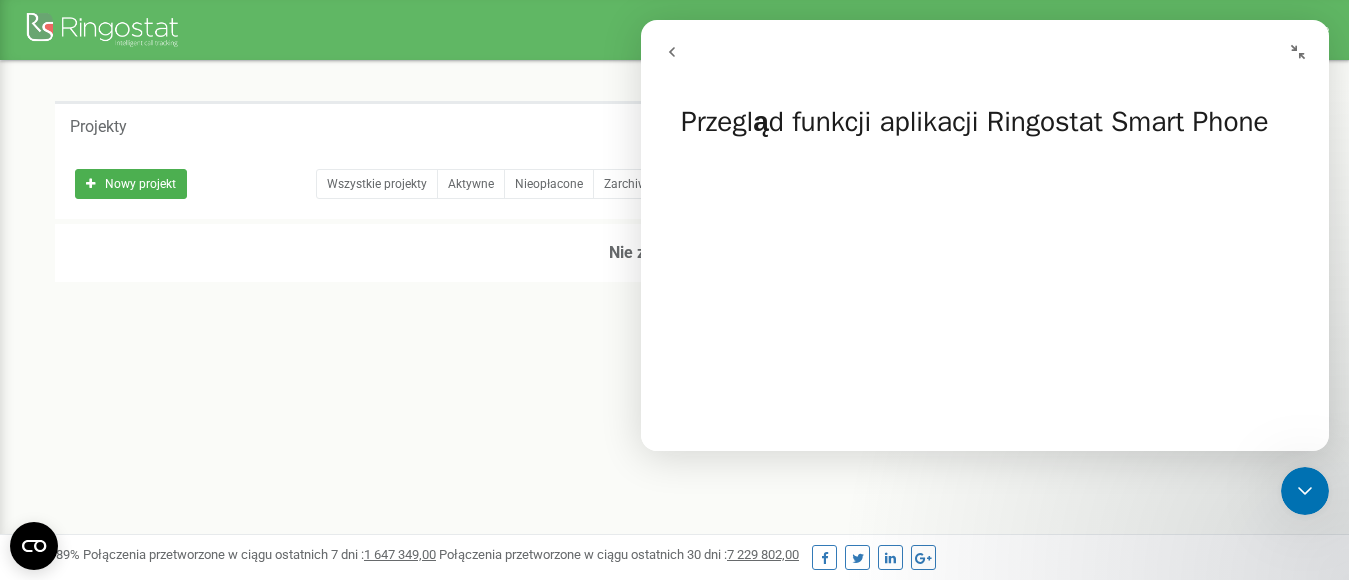 scroll, scrollTop: 1027, scrollLeft: 0, axis: vertical 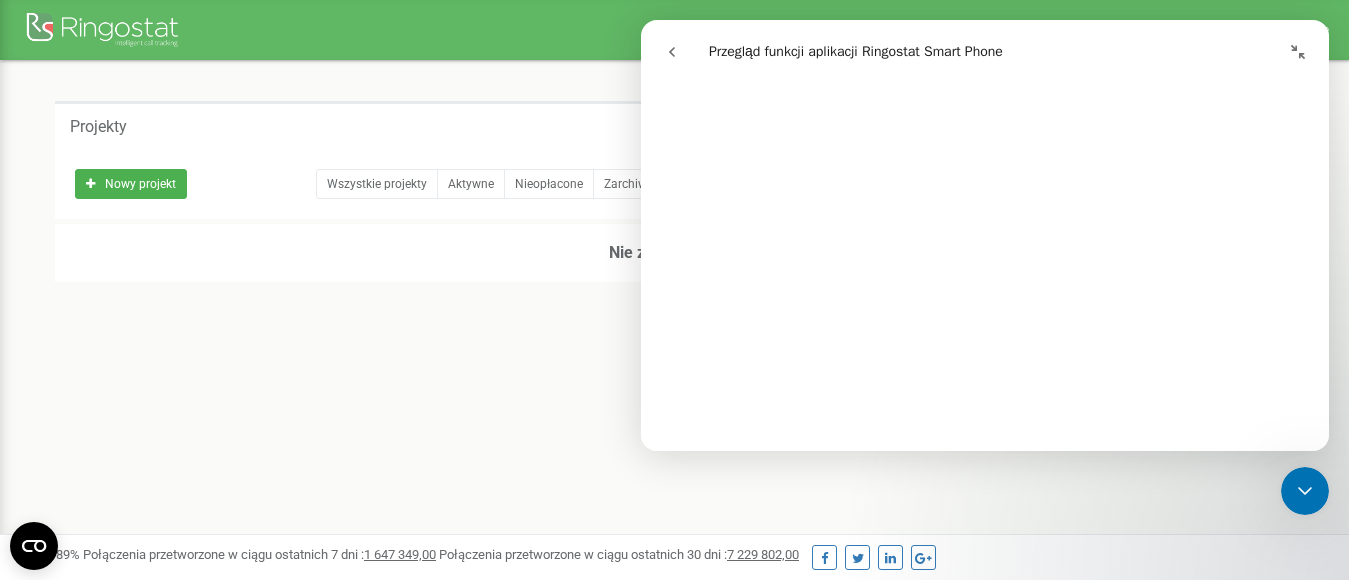 click 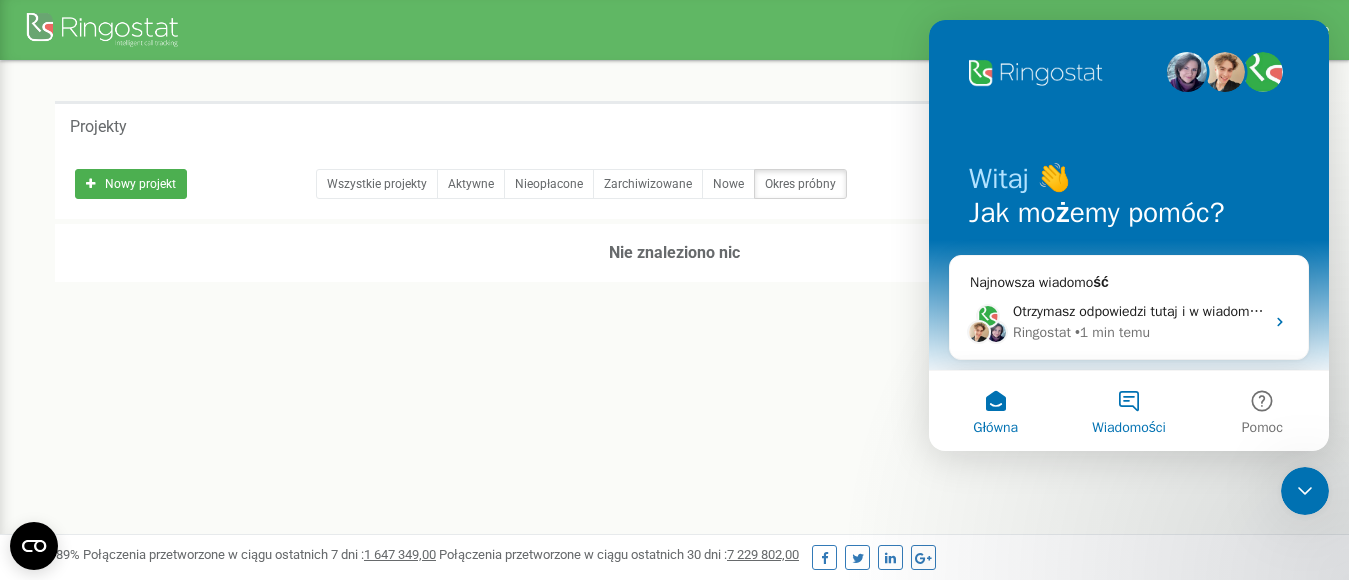 click on "Wiadomości" at bounding box center [1128, 411] 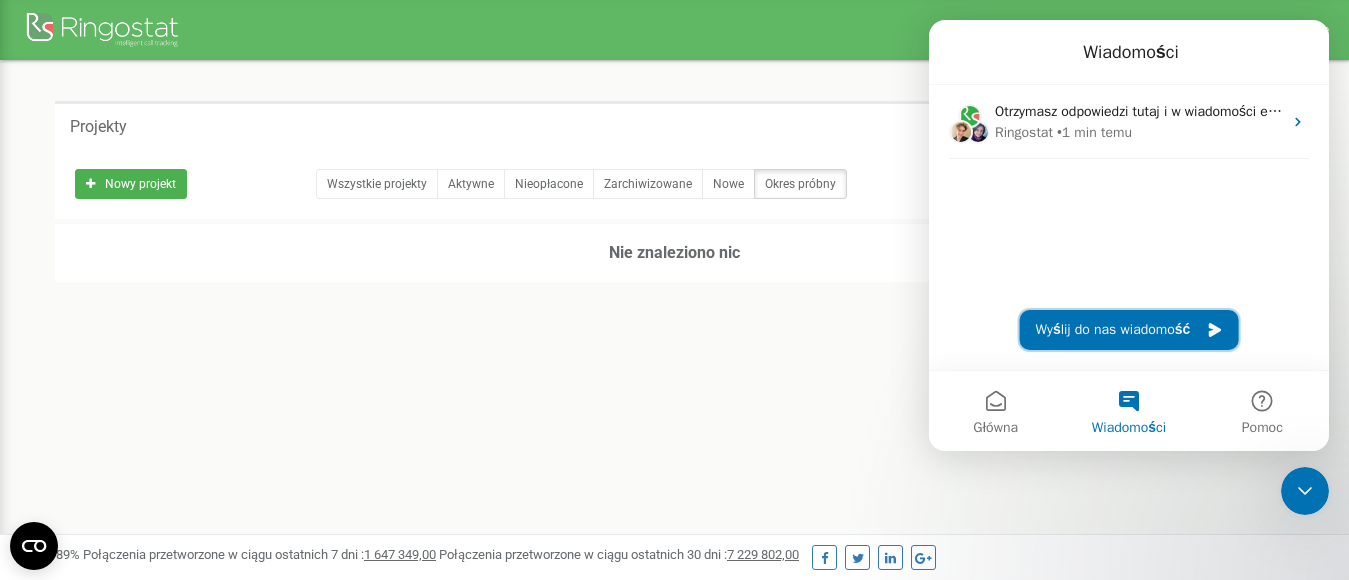 click on "Wyślij do nas wiadomość" at bounding box center (1129, 330) 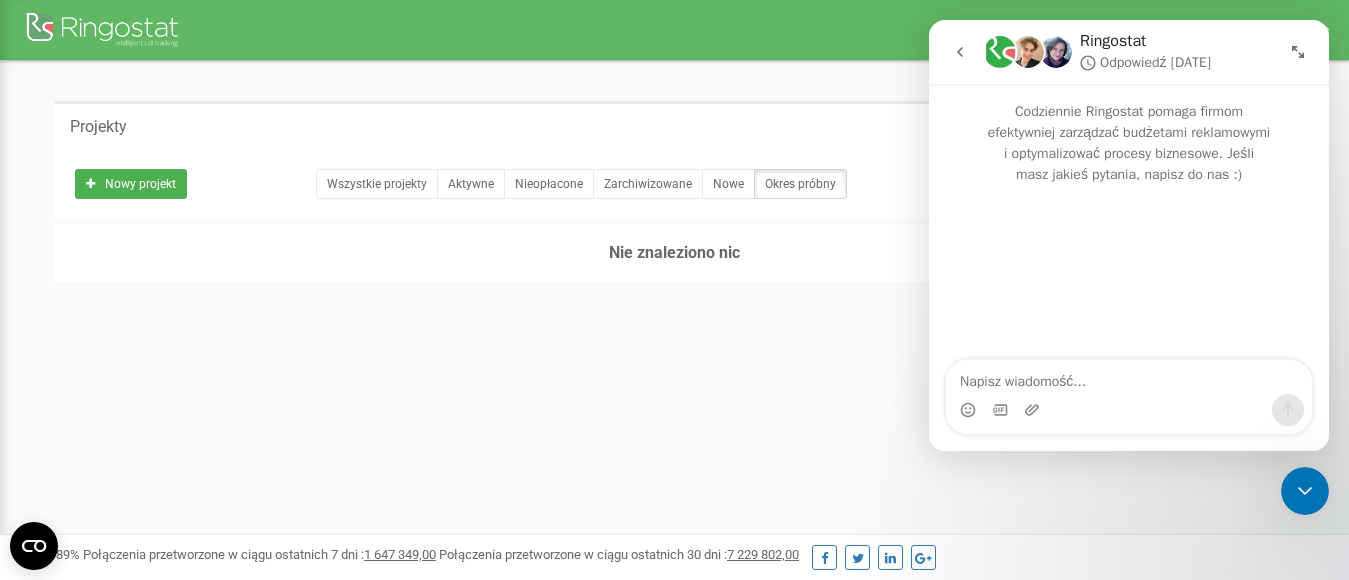 click 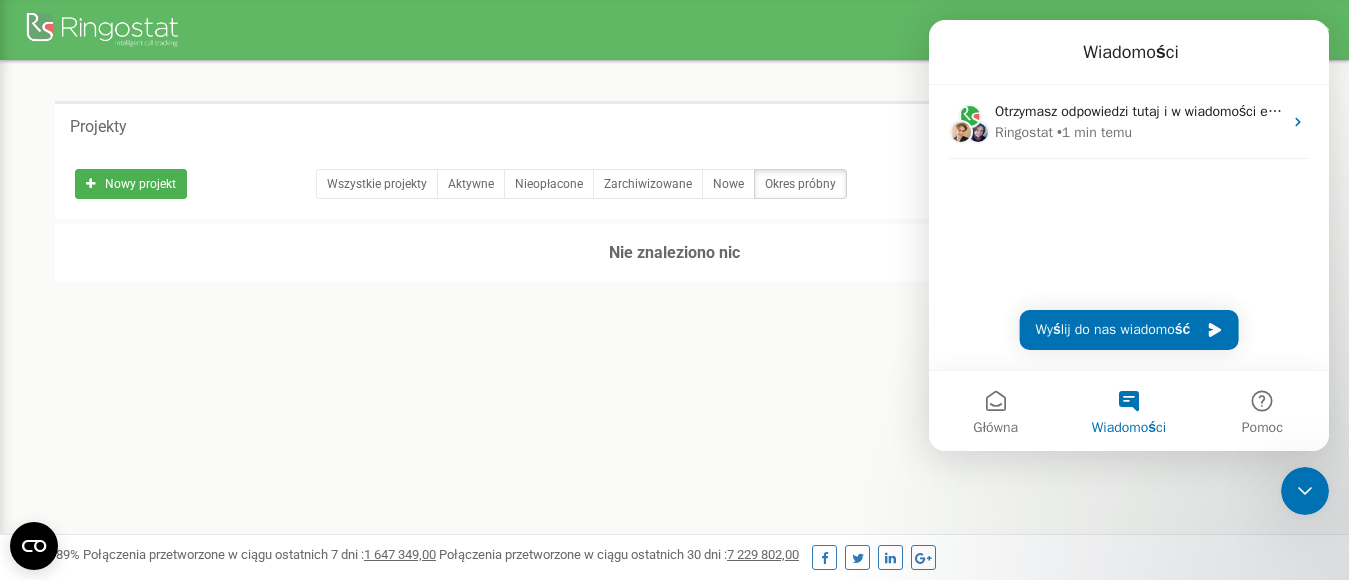 click at bounding box center (1305, 491) 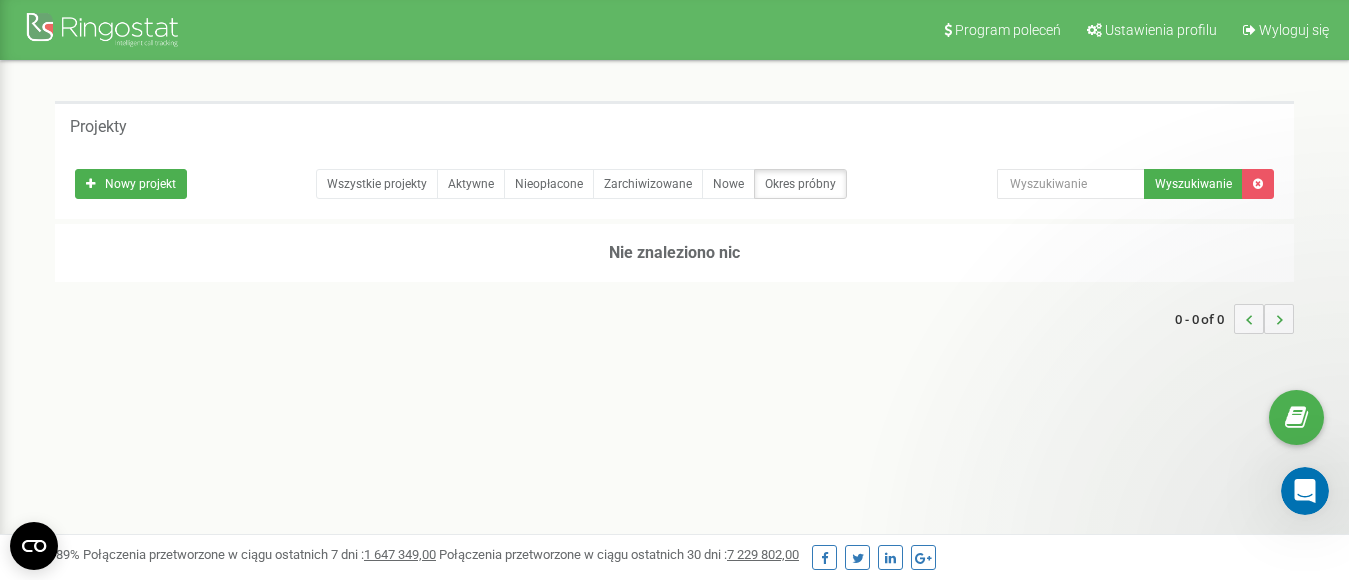 scroll, scrollTop: 0, scrollLeft: 0, axis: both 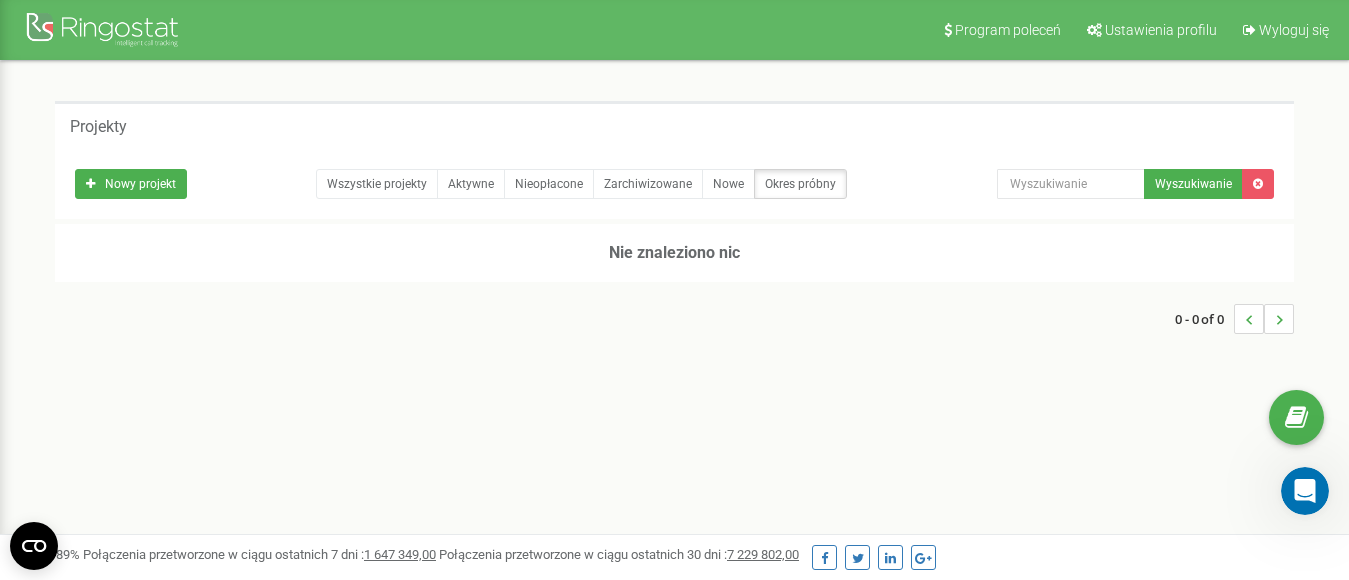 click at bounding box center (1305, 491) 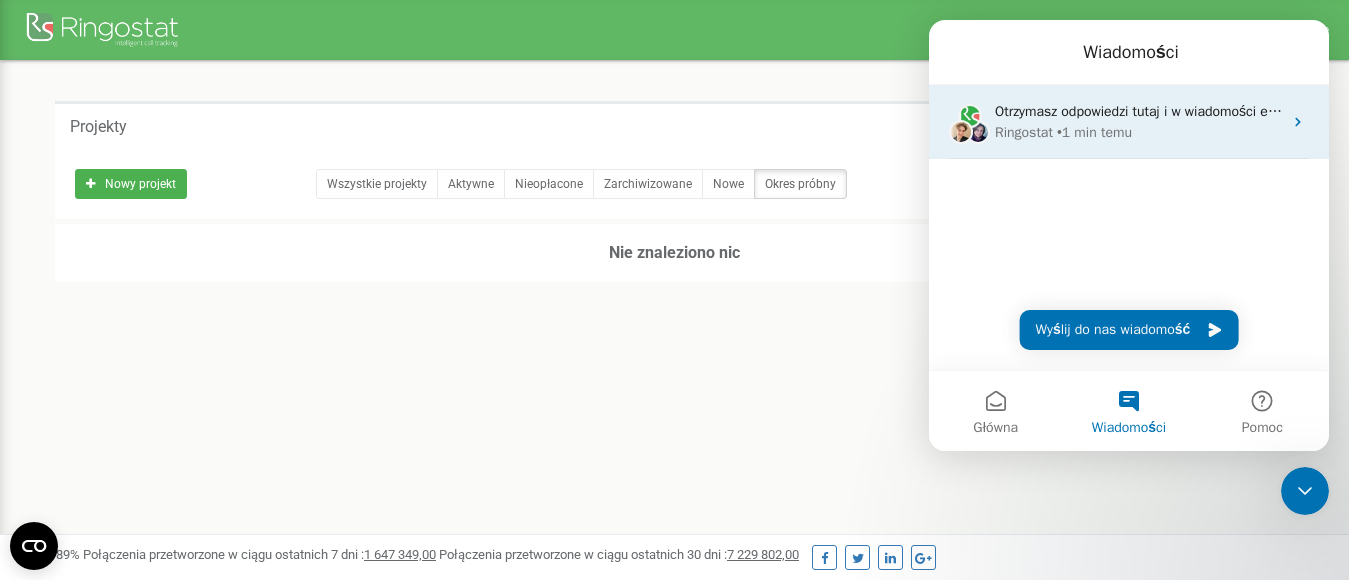 click 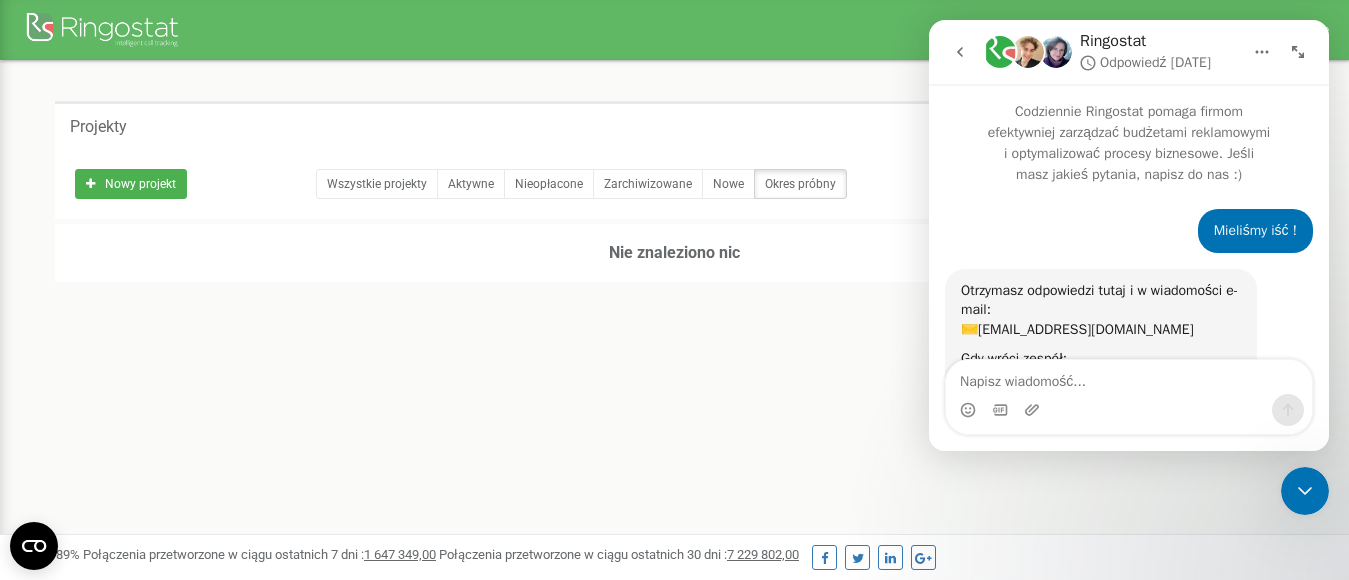 scroll, scrollTop: 139, scrollLeft: 0, axis: vertical 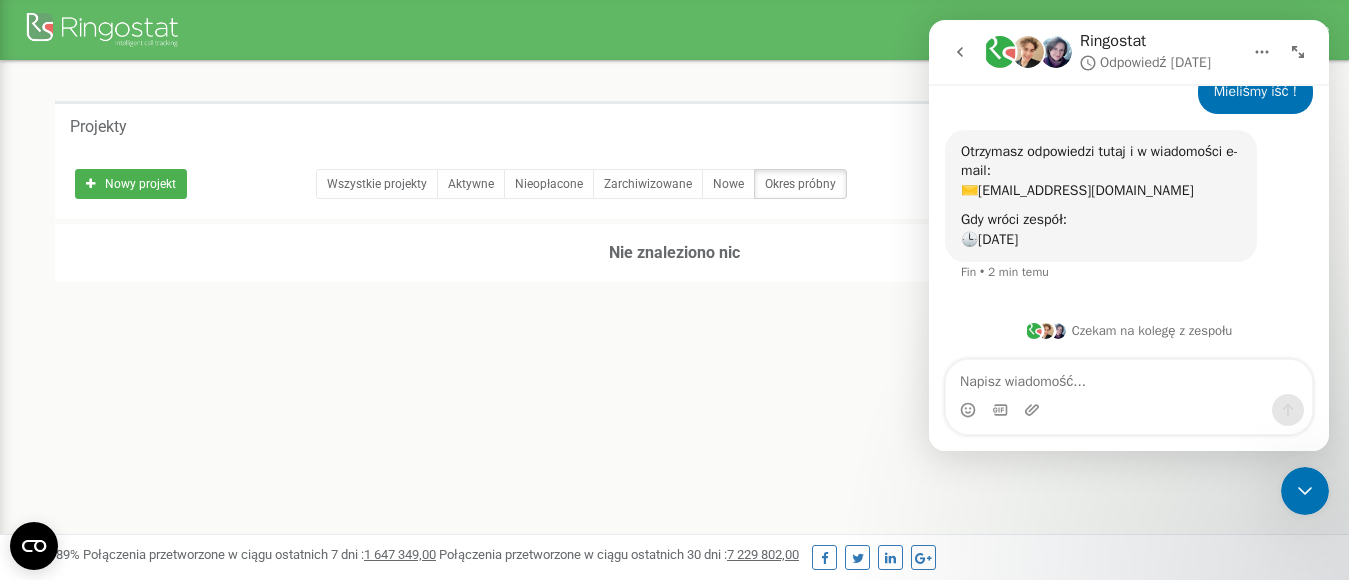 click 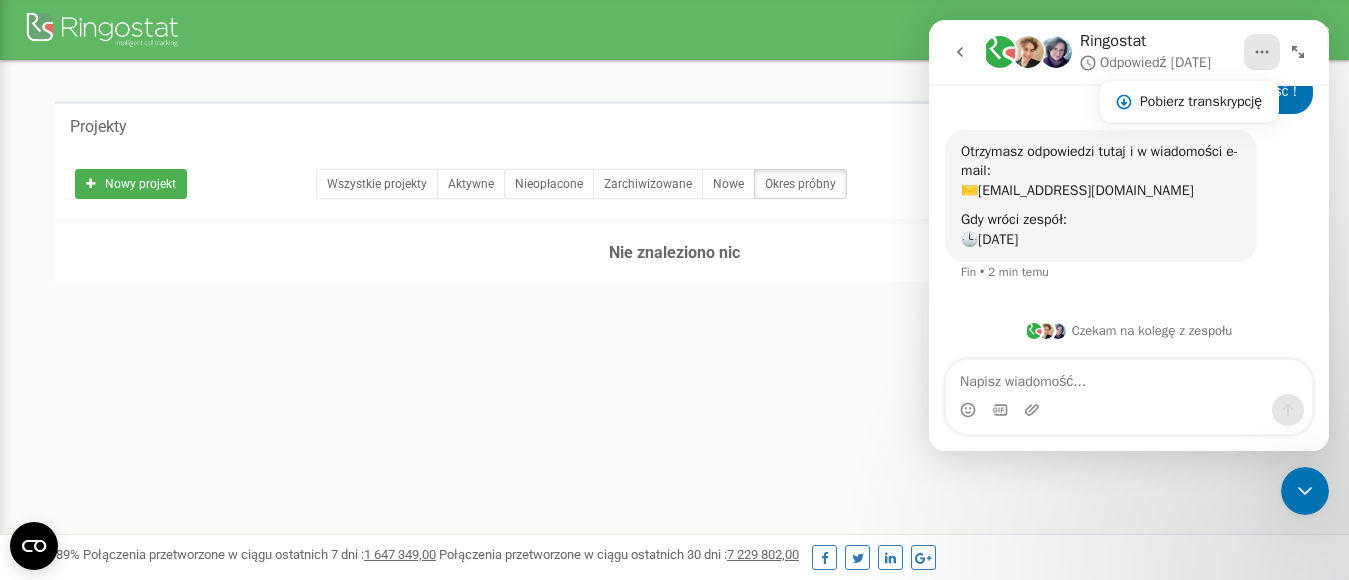 click 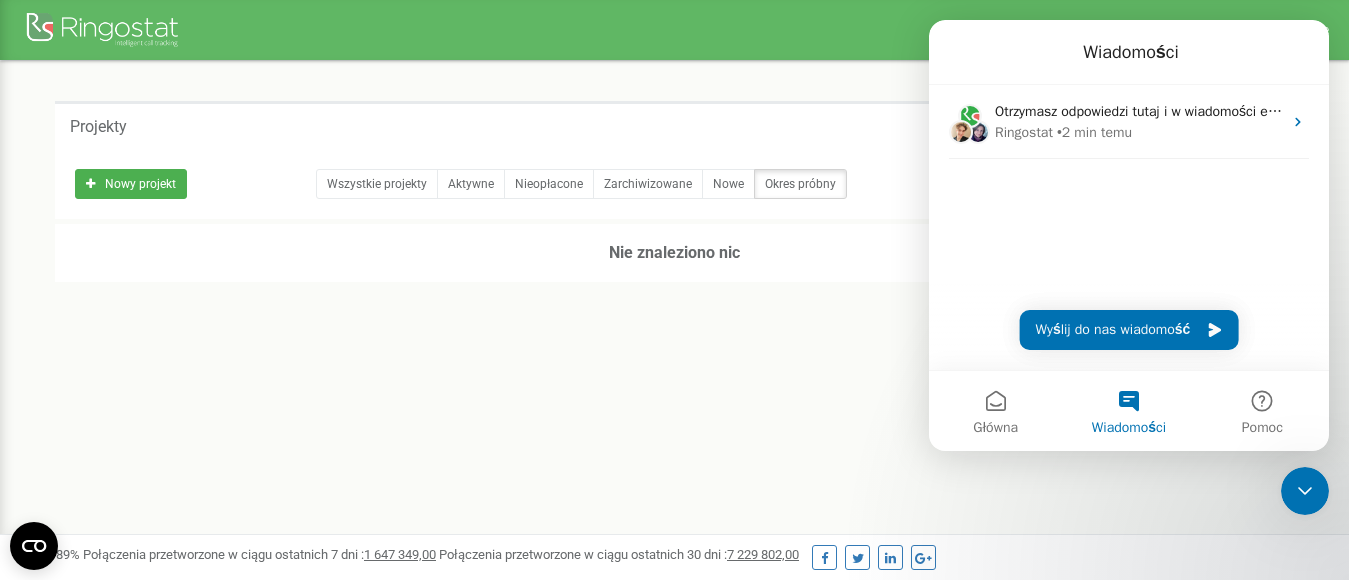 scroll, scrollTop: 0, scrollLeft: 0, axis: both 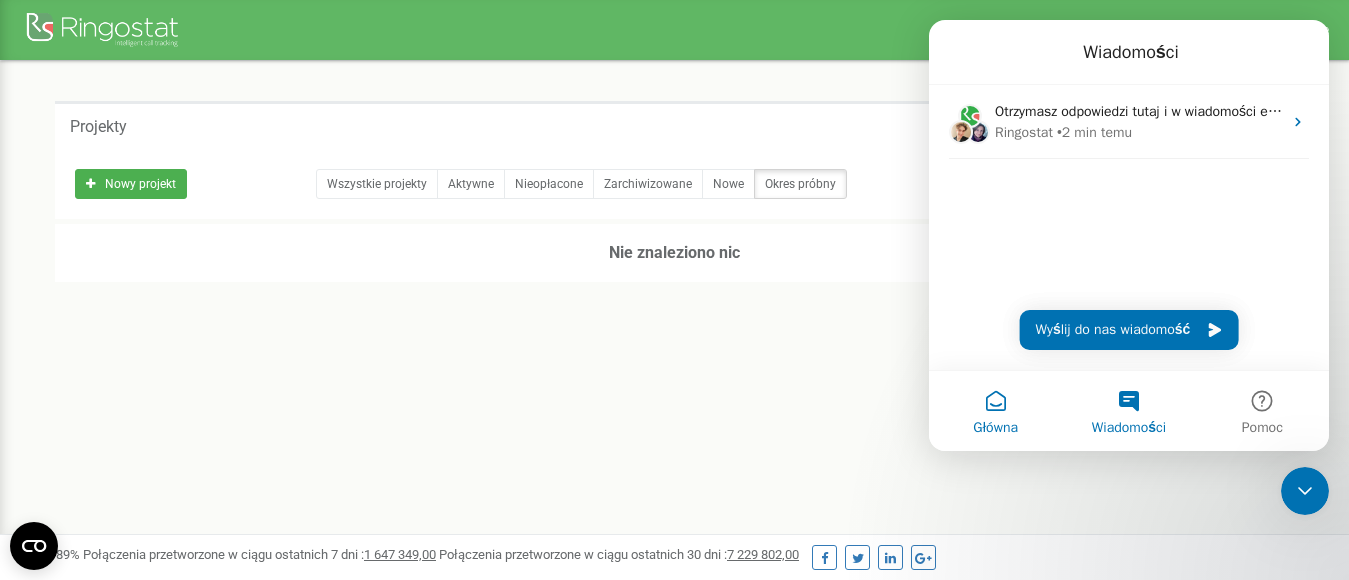 click on "Główna" at bounding box center (995, 411) 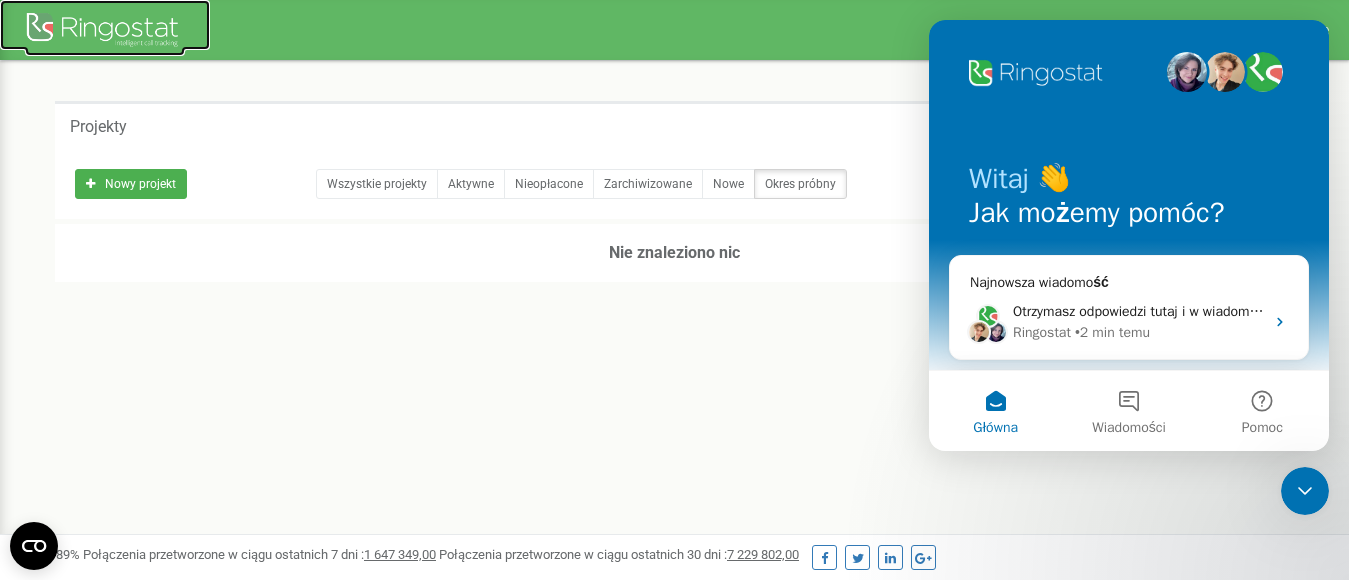 click at bounding box center [105, 32] 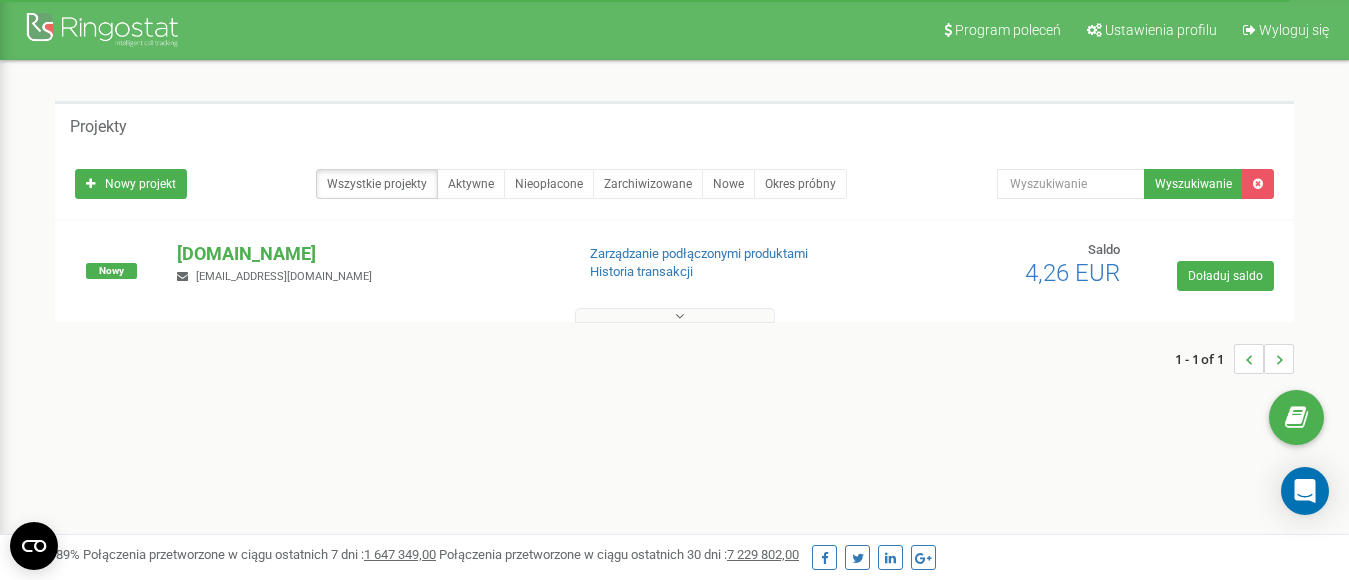 scroll, scrollTop: 0, scrollLeft: 0, axis: both 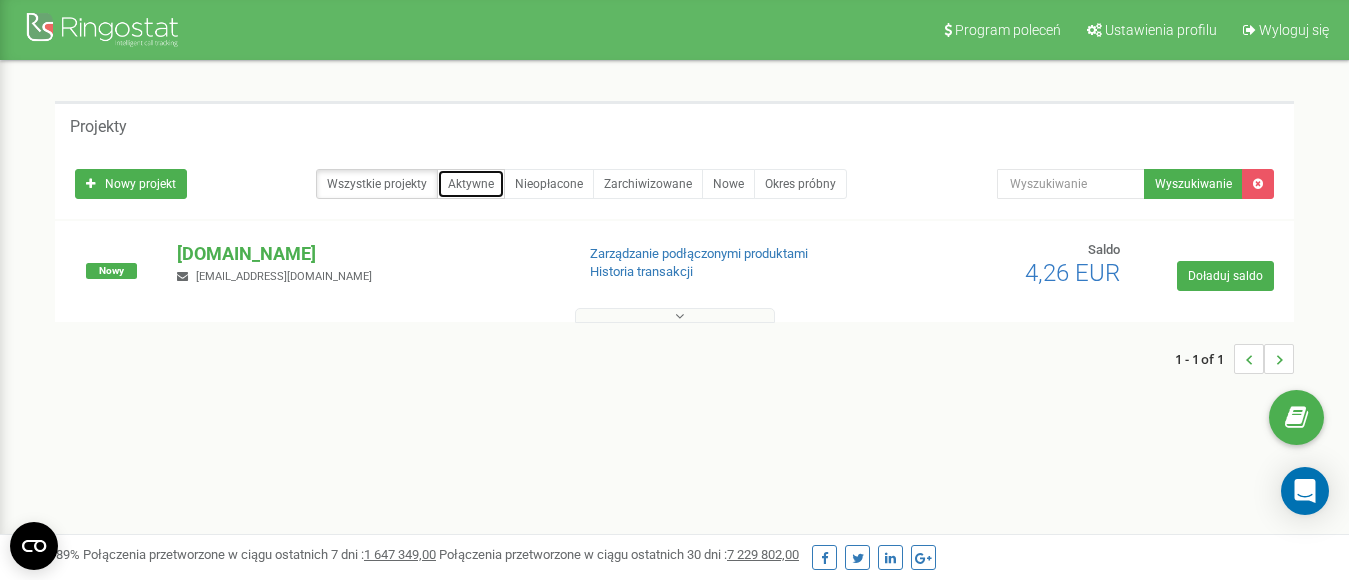click on "Aktywne" at bounding box center [471, 184] 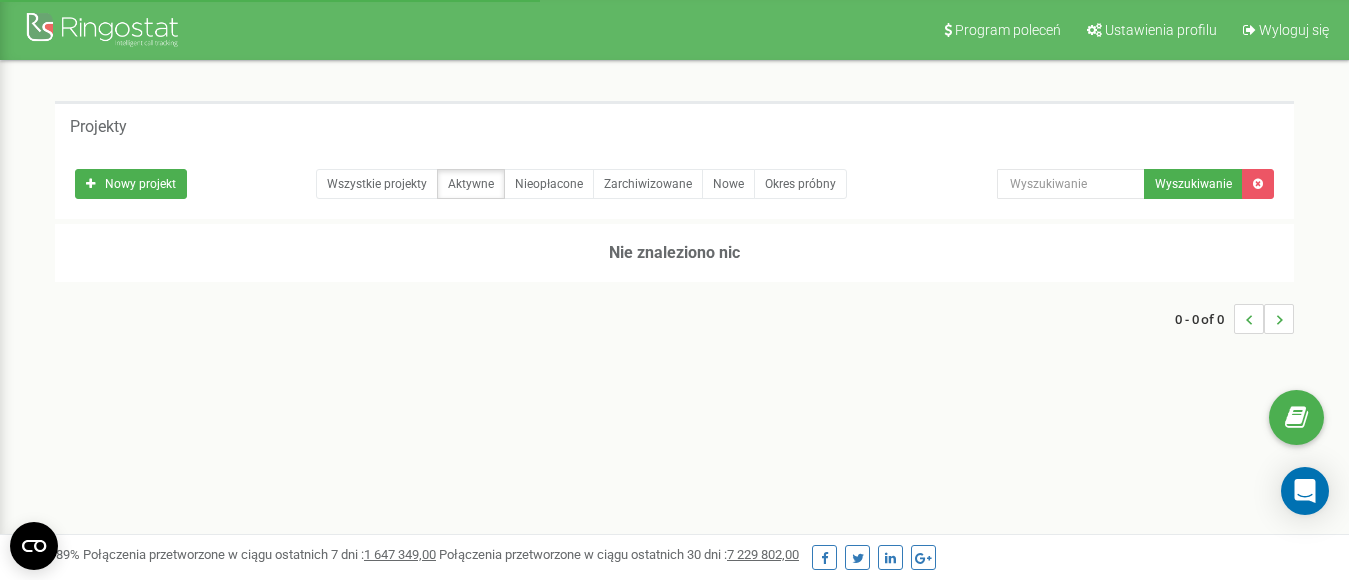 scroll, scrollTop: 0, scrollLeft: 0, axis: both 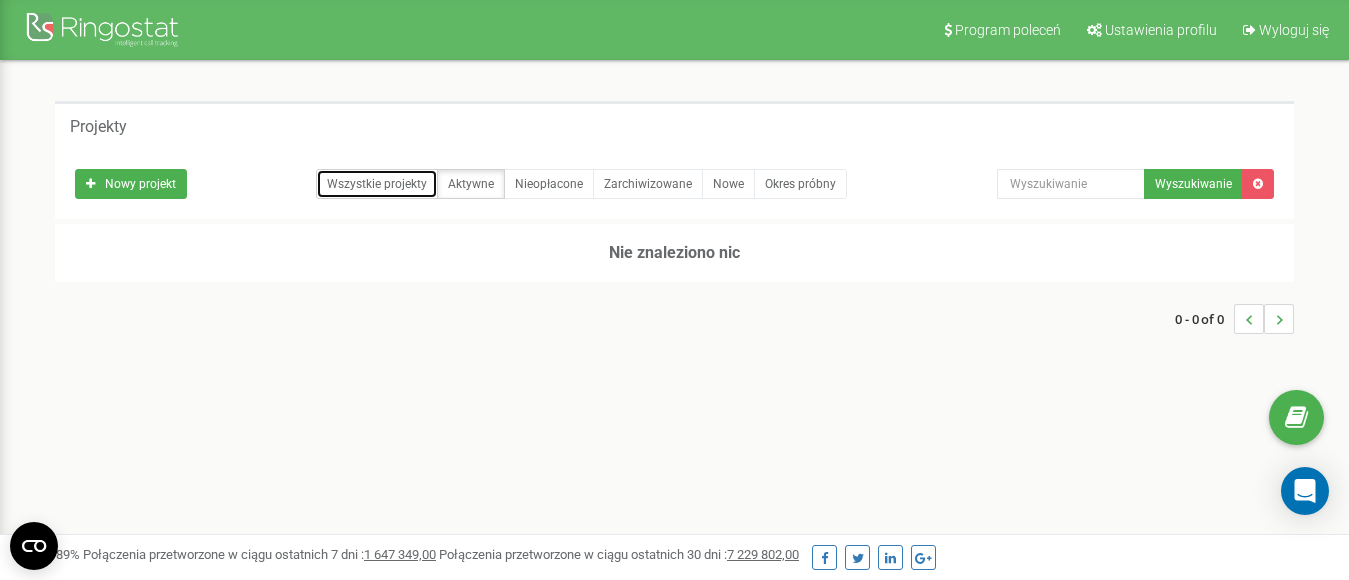 click on "Wszystkie projekty" at bounding box center [377, 184] 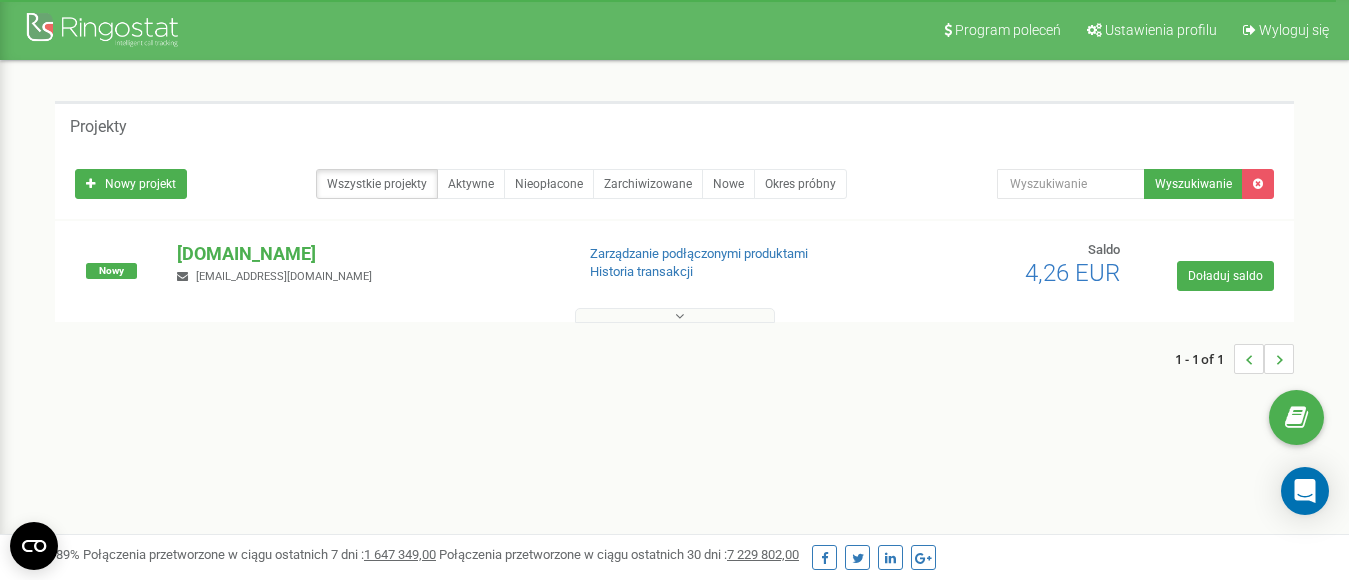scroll, scrollTop: 0, scrollLeft: 0, axis: both 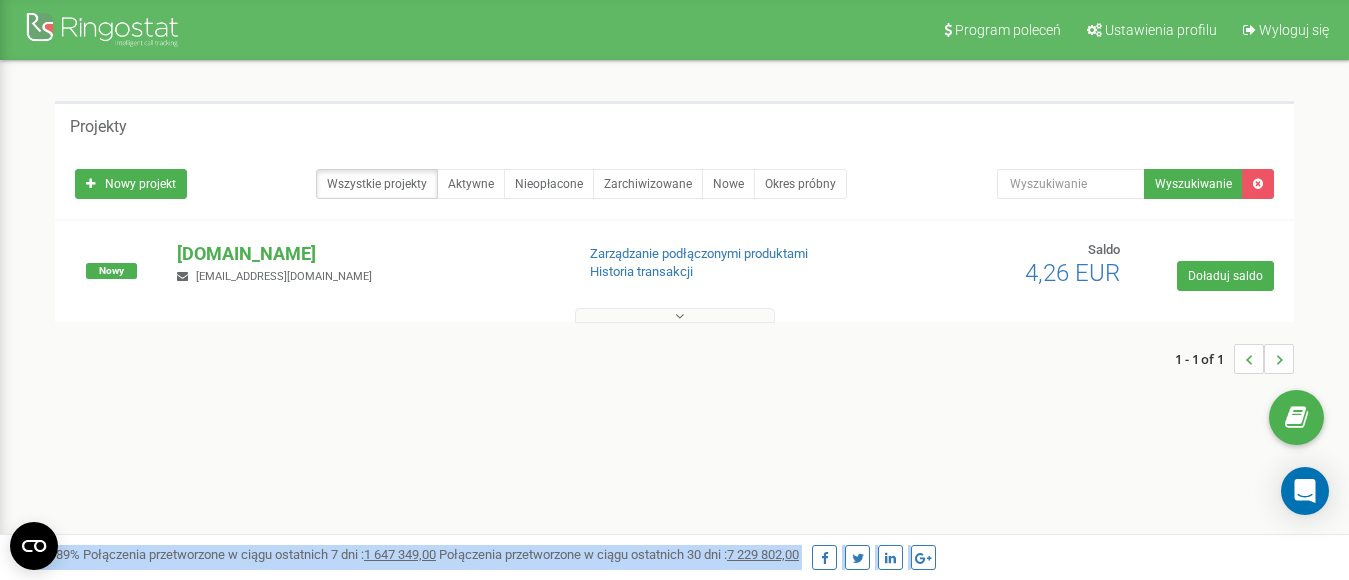 drag, startPoint x: 1250, startPoint y: 372, endPoint x: 1019, endPoint y: 559, distance: 297.20364 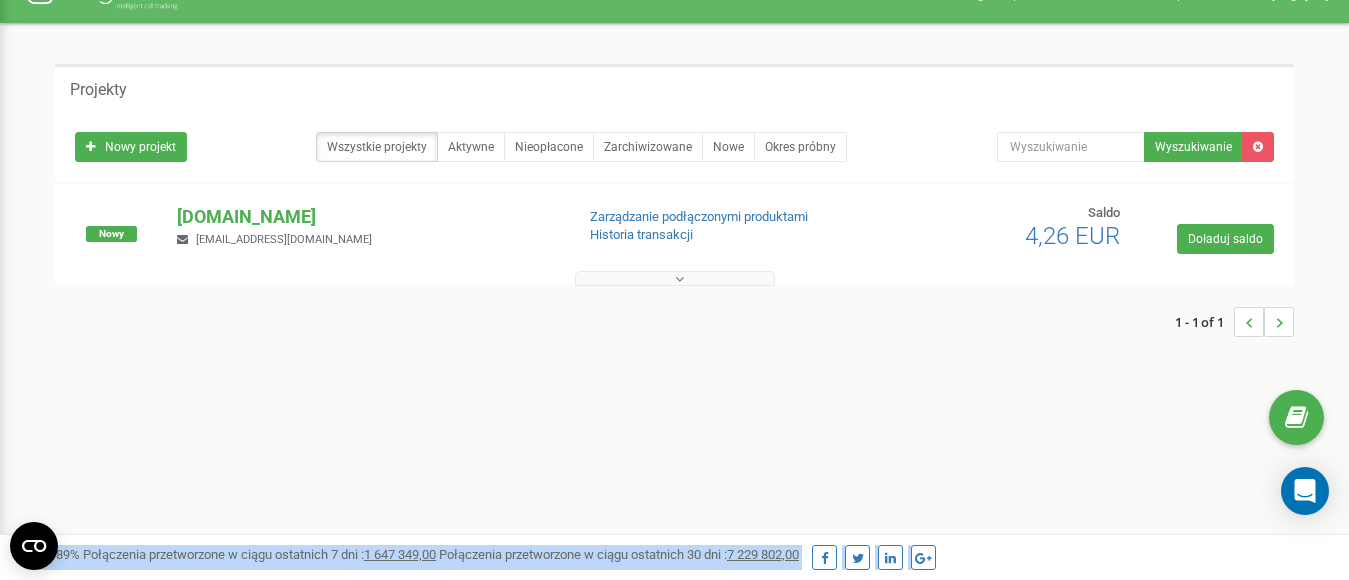 scroll, scrollTop: 0, scrollLeft: 0, axis: both 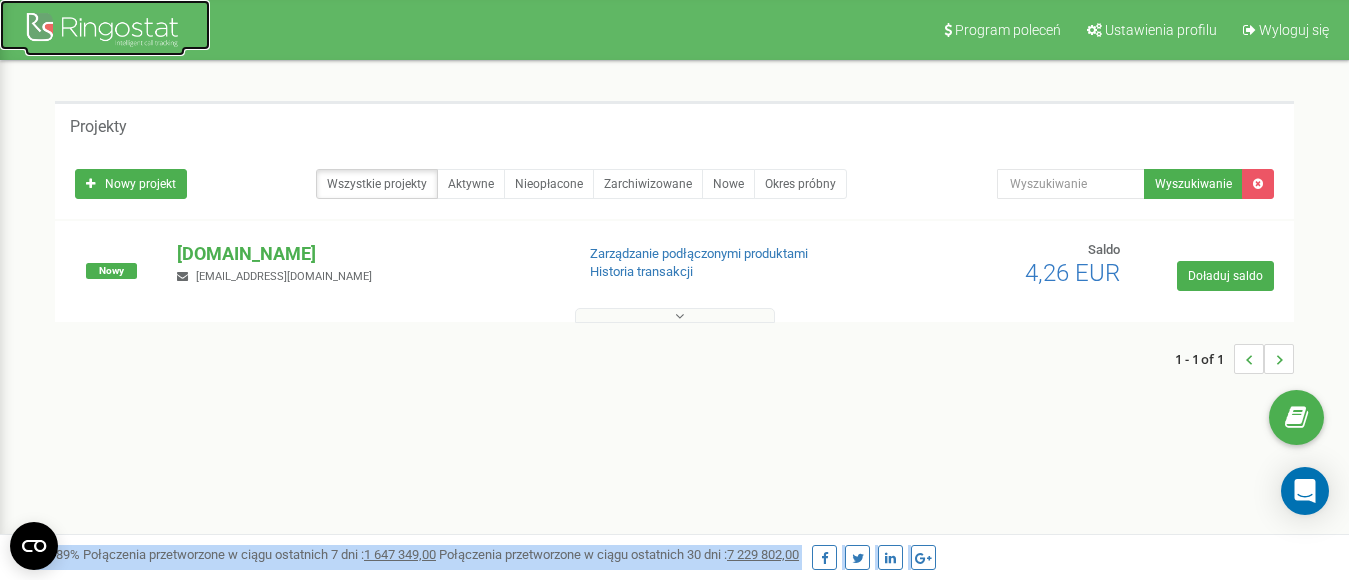 click at bounding box center [105, 32] 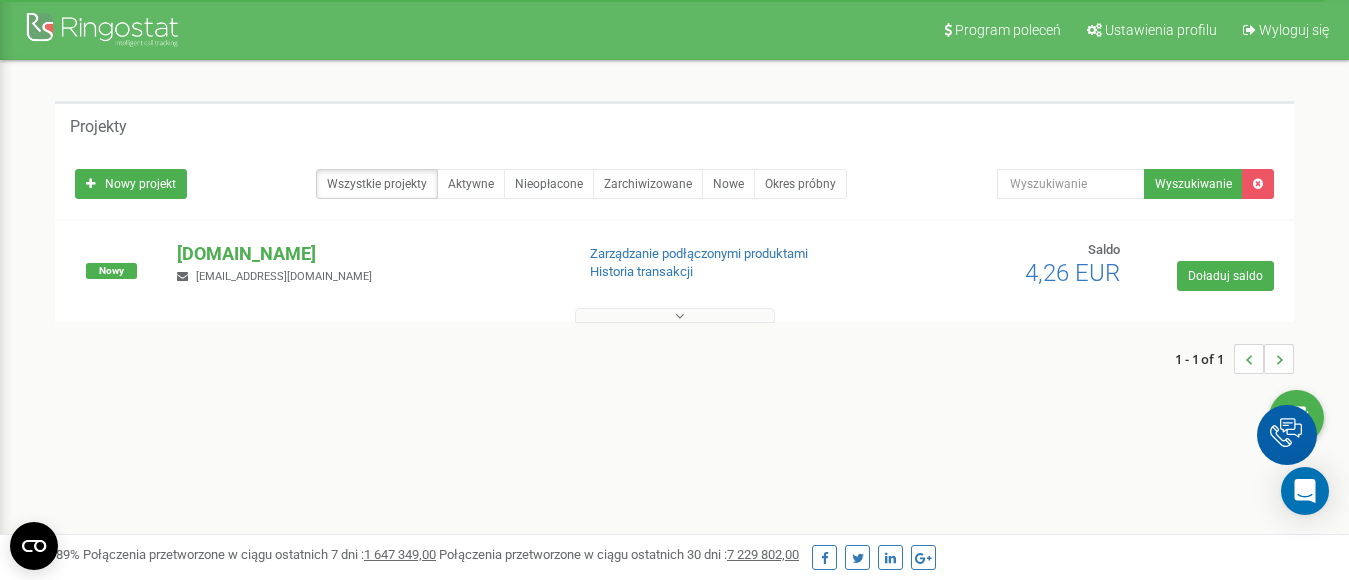 scroll, scrollTop: 0, scrollLeft: 0, axis: both 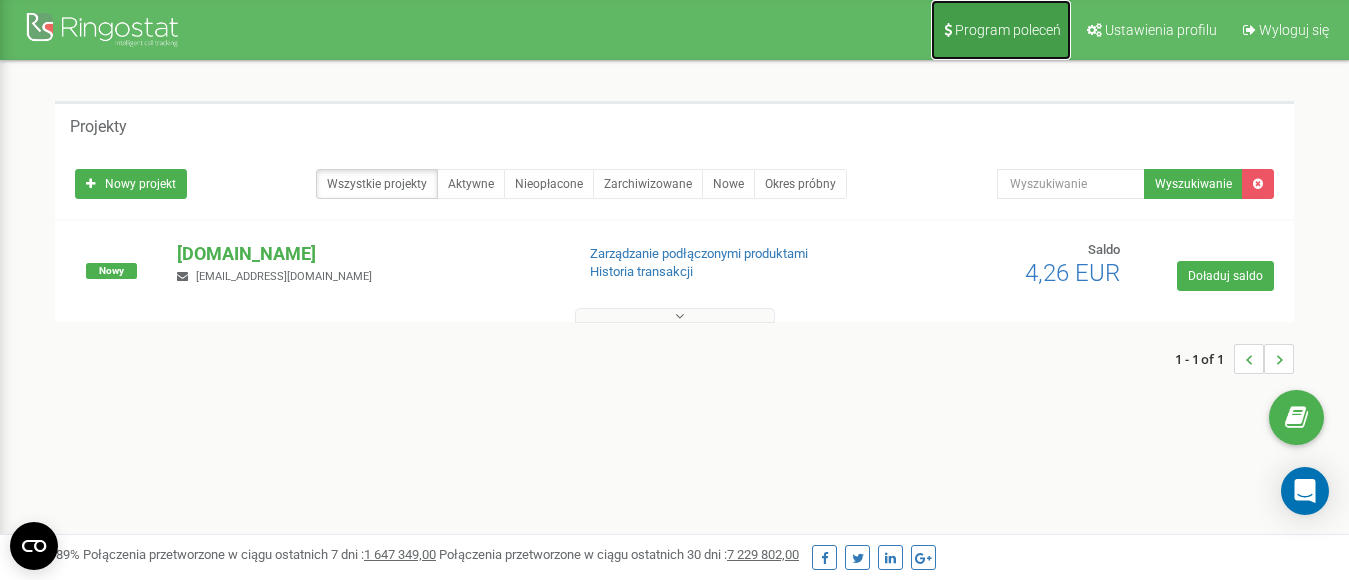 click on "Program poleceń" at bounding box center (1001, 30) 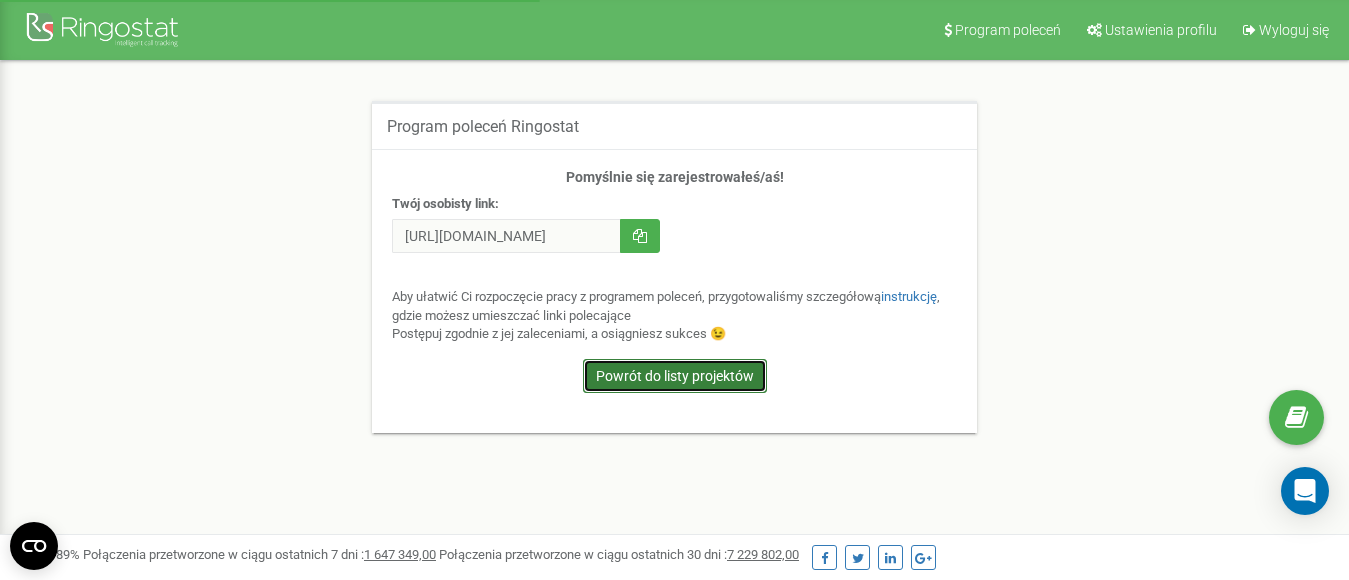 scroll, scrollTop: 0, scrollLeft: 0, axis: both 